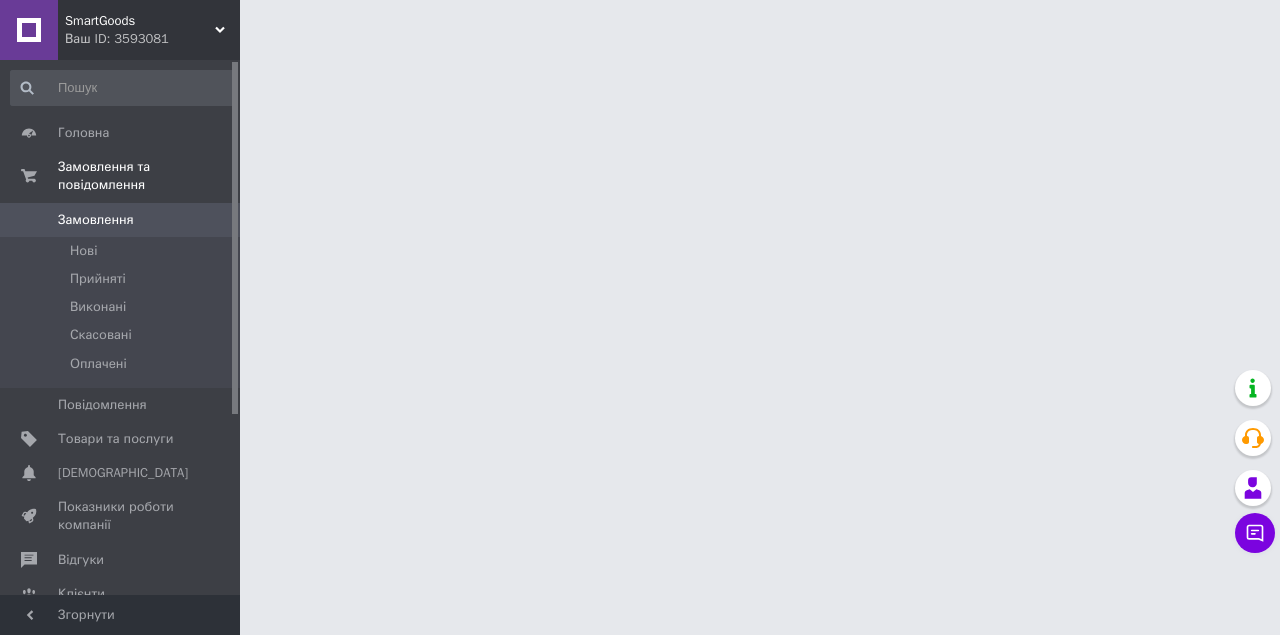 scroll, scrollTop: 0, scrollLeft: 0, axis: both 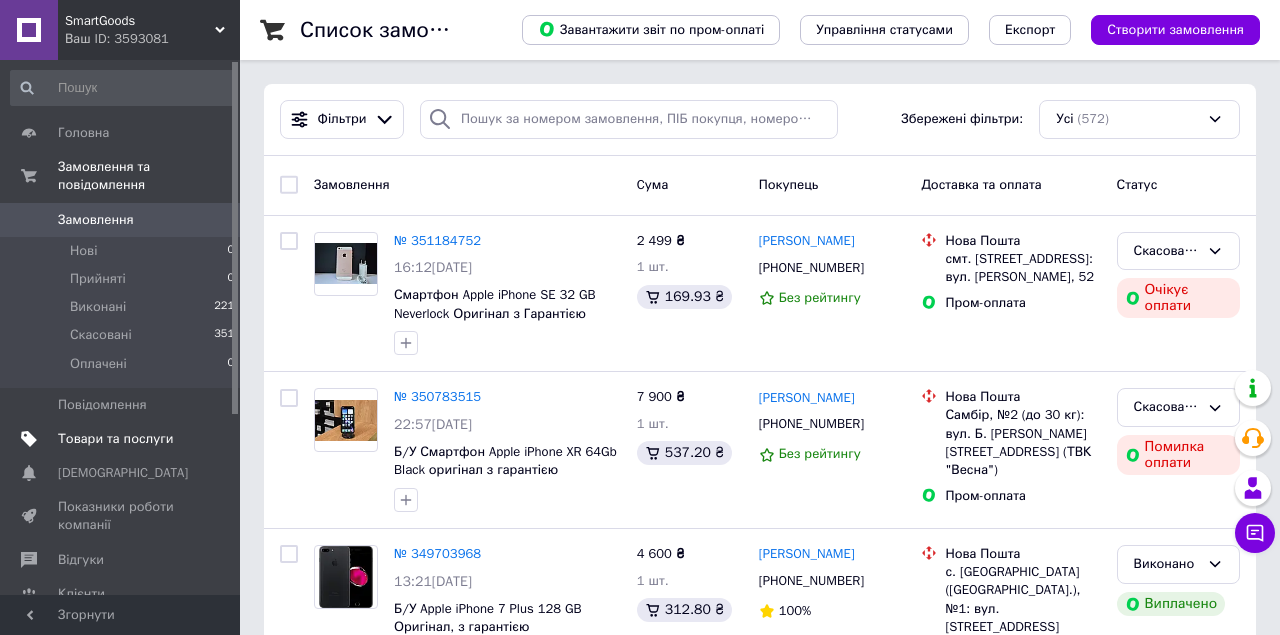 click on "Товари та послуги" at bounding box center [115, 439] 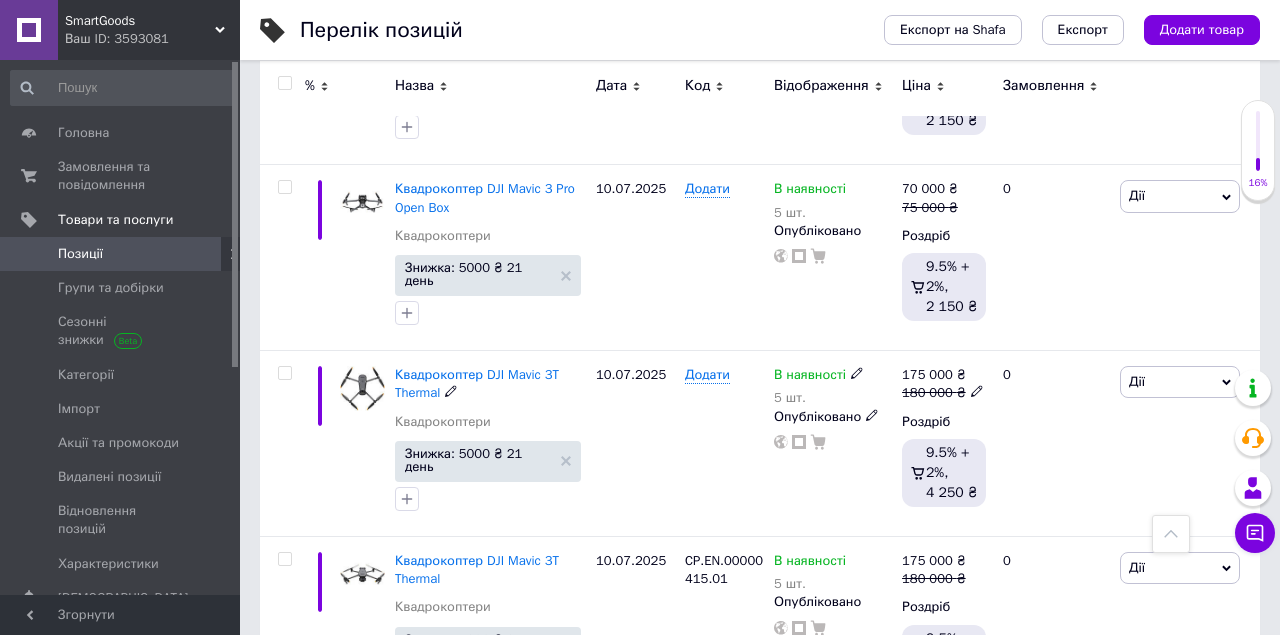 scroll, scrollTop: 1157, scrollLeft: 0, axis: vertical 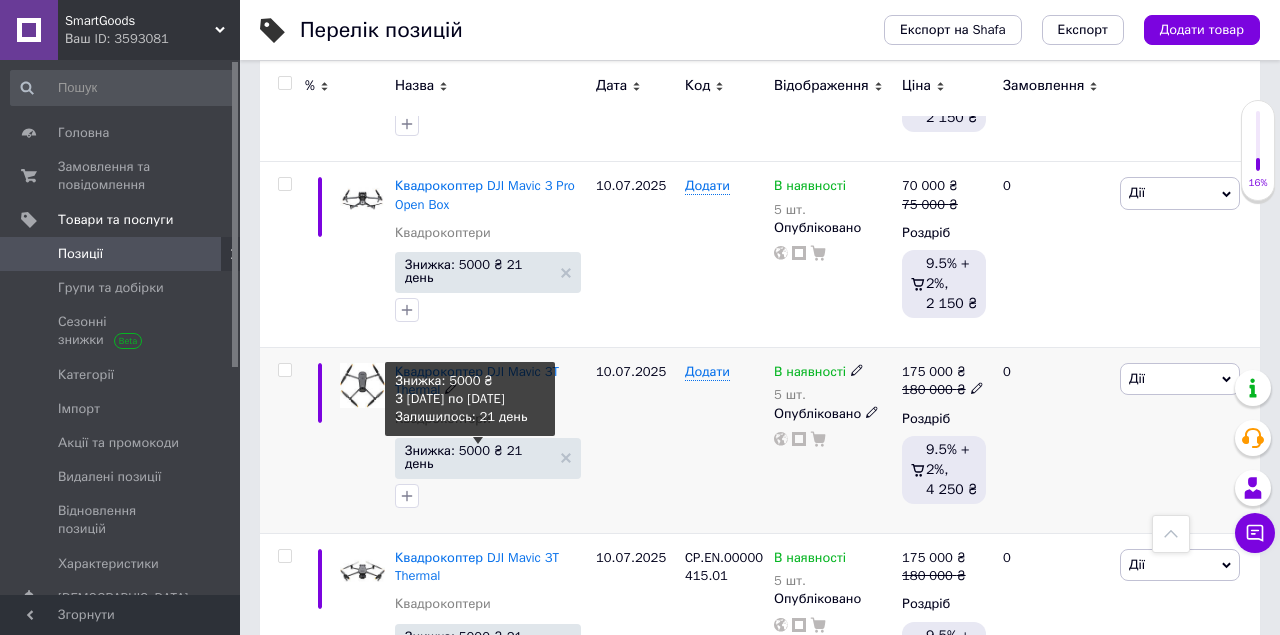 click on "Знижка: 5000 ₴ 21 день" at bounding box center (478, 457) 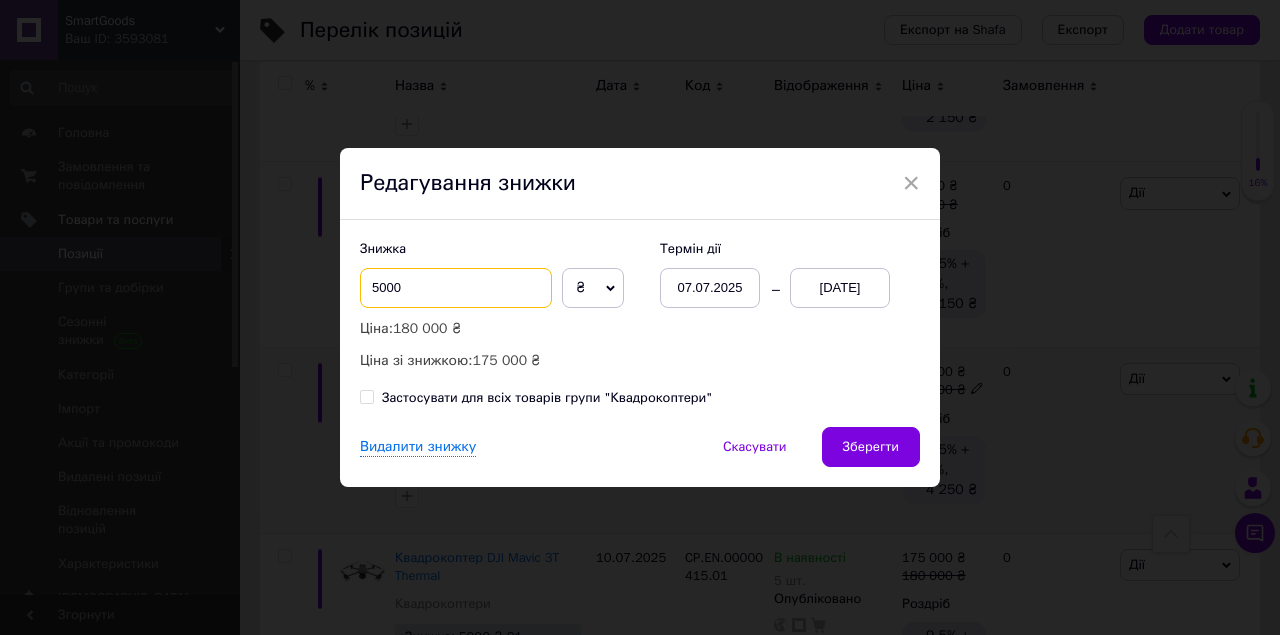 click on "5000" at bounding box center [456, 288] 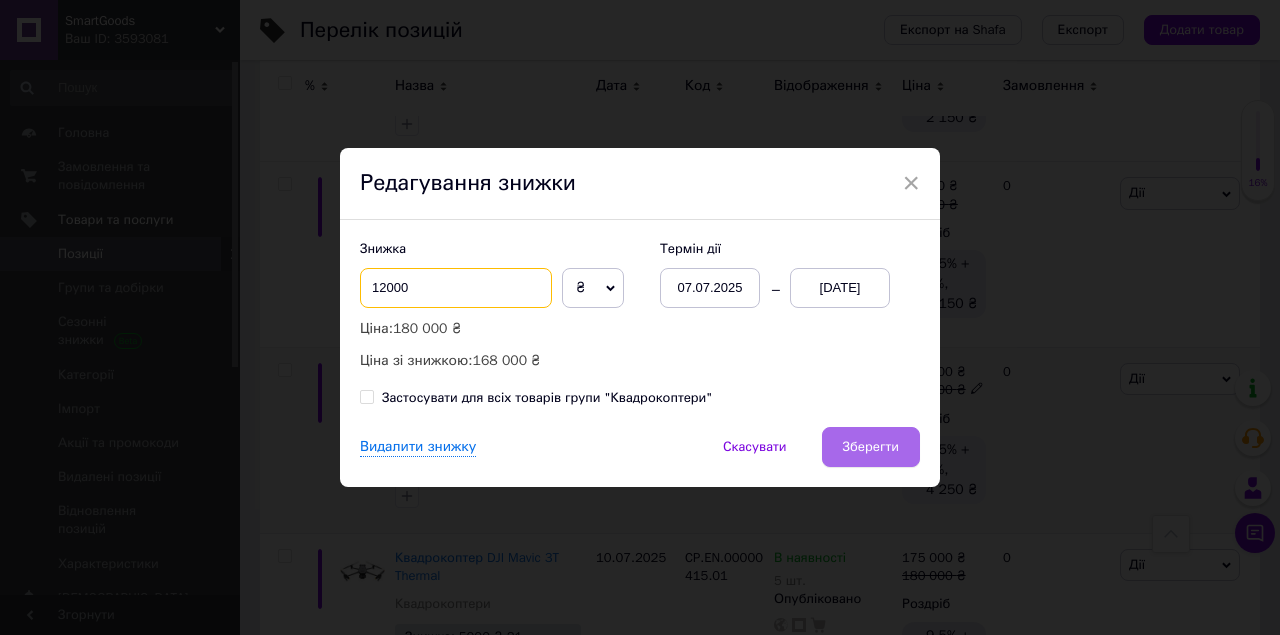 type on "12000" 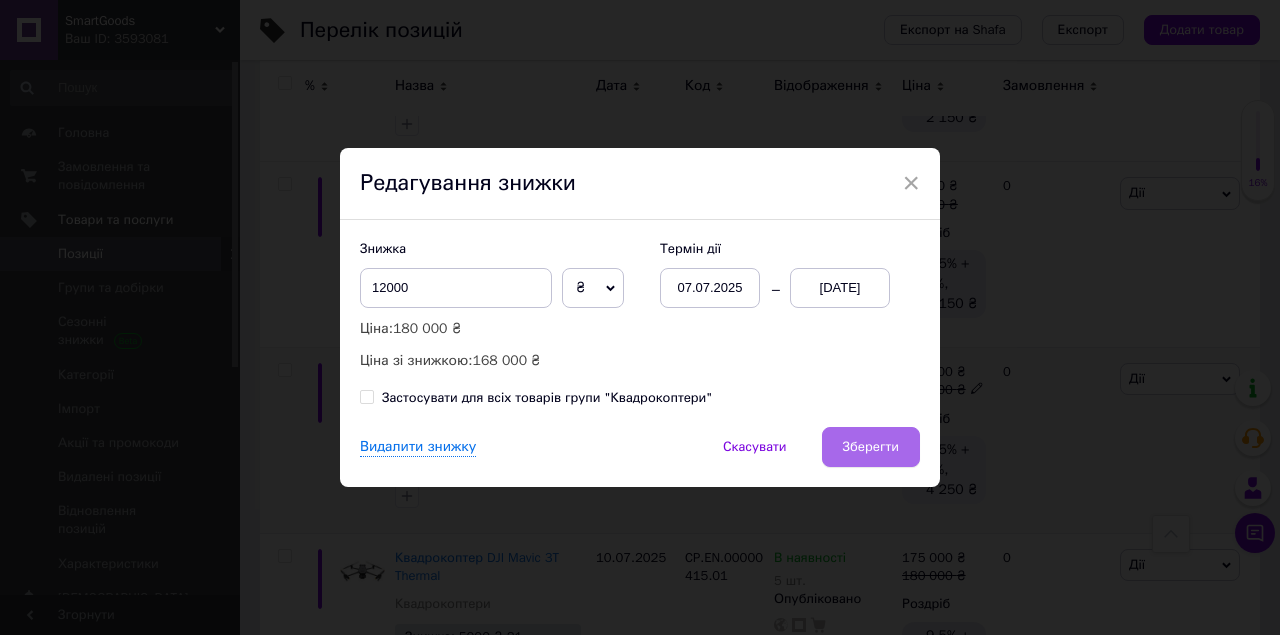 click on "Зберегти" at bounding box center (871, 447) 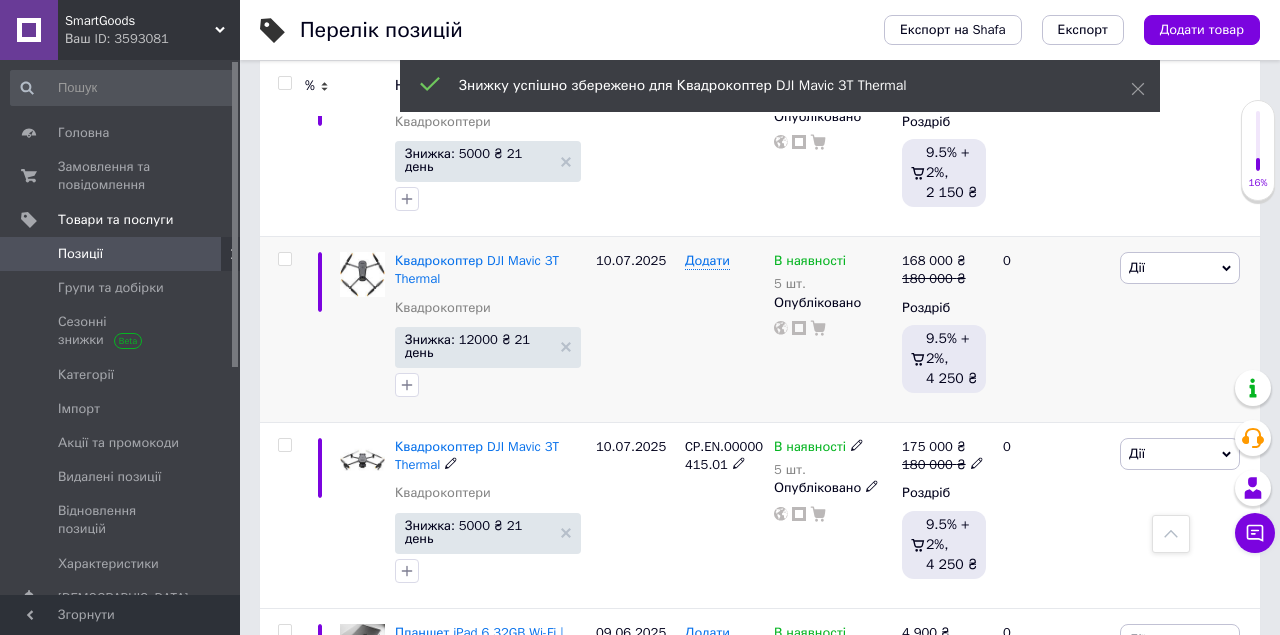 scroll, scrollTop: 1269, scrollLeft: 0, axis: vertical 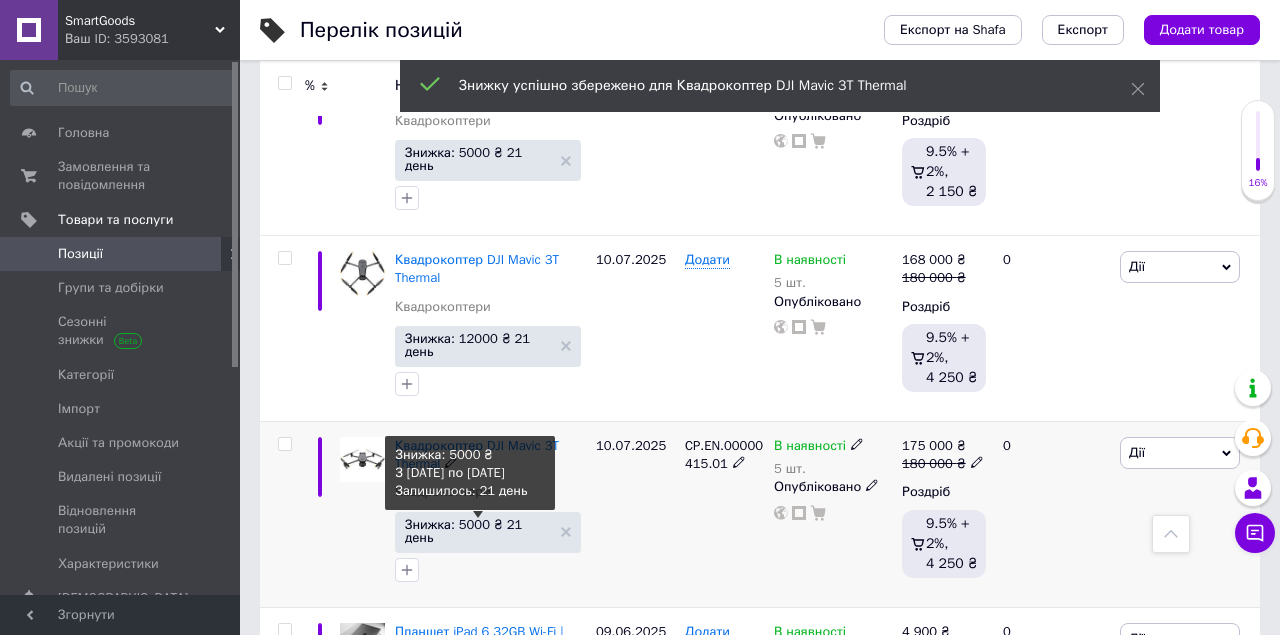 click on "Знижка: 5000 ₴ 21 день" at bounding box center [478, 531] 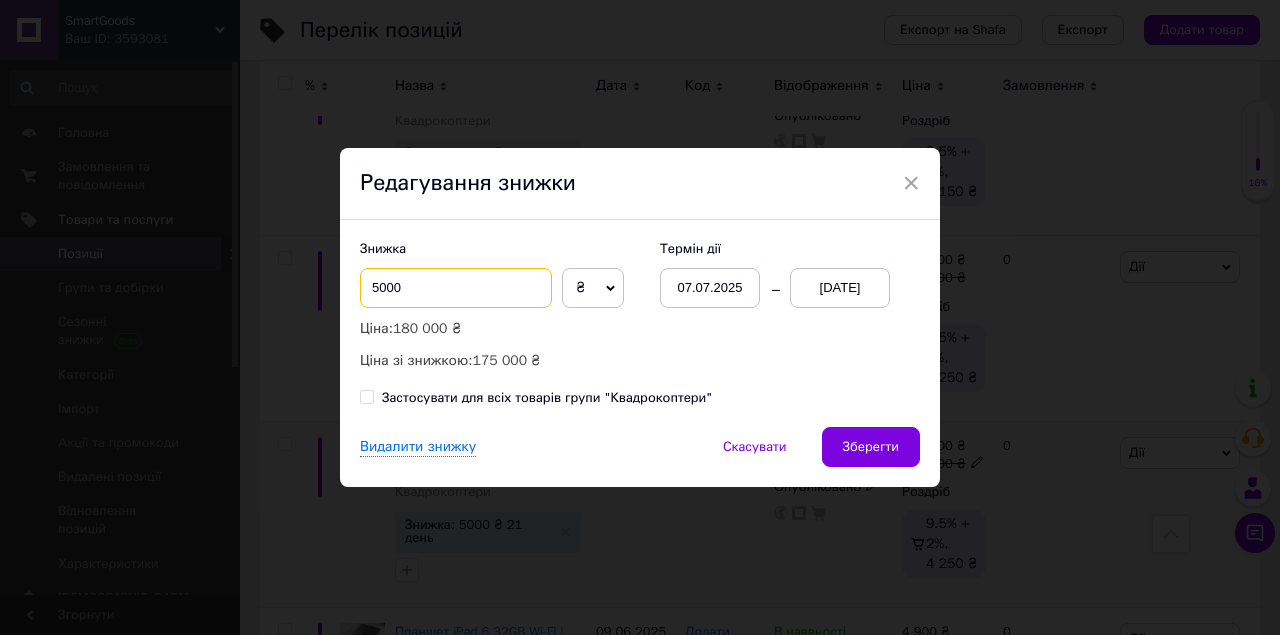 click on "5000" at bounding box center [456, 288] 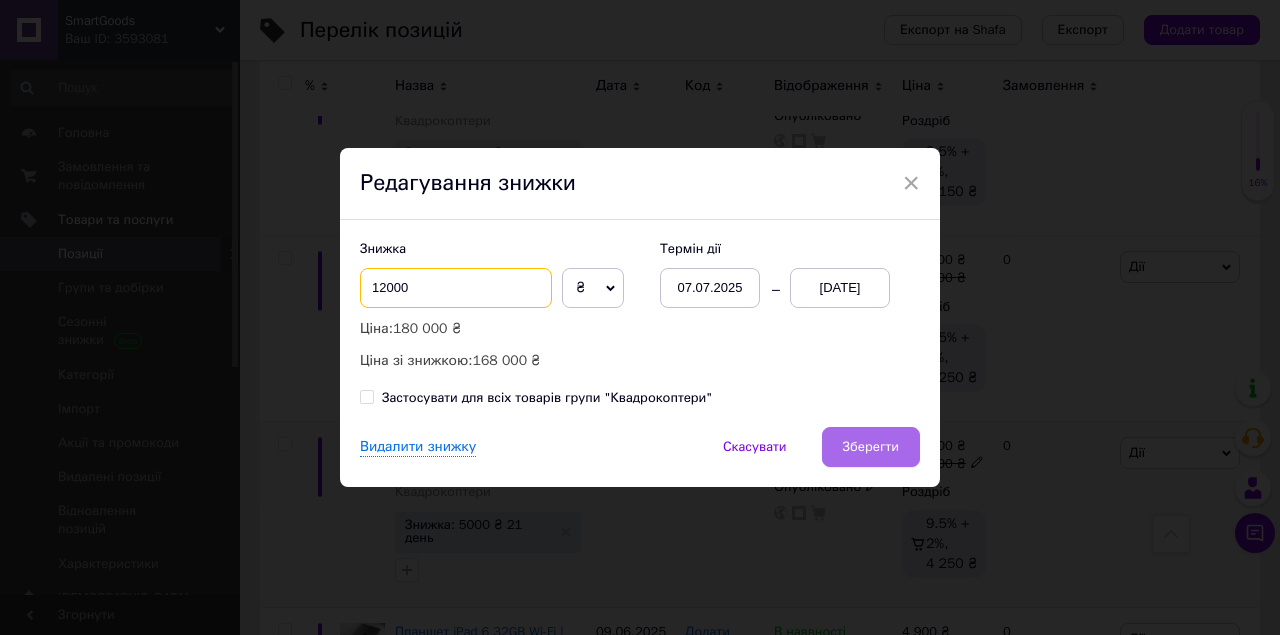 type on "12000" 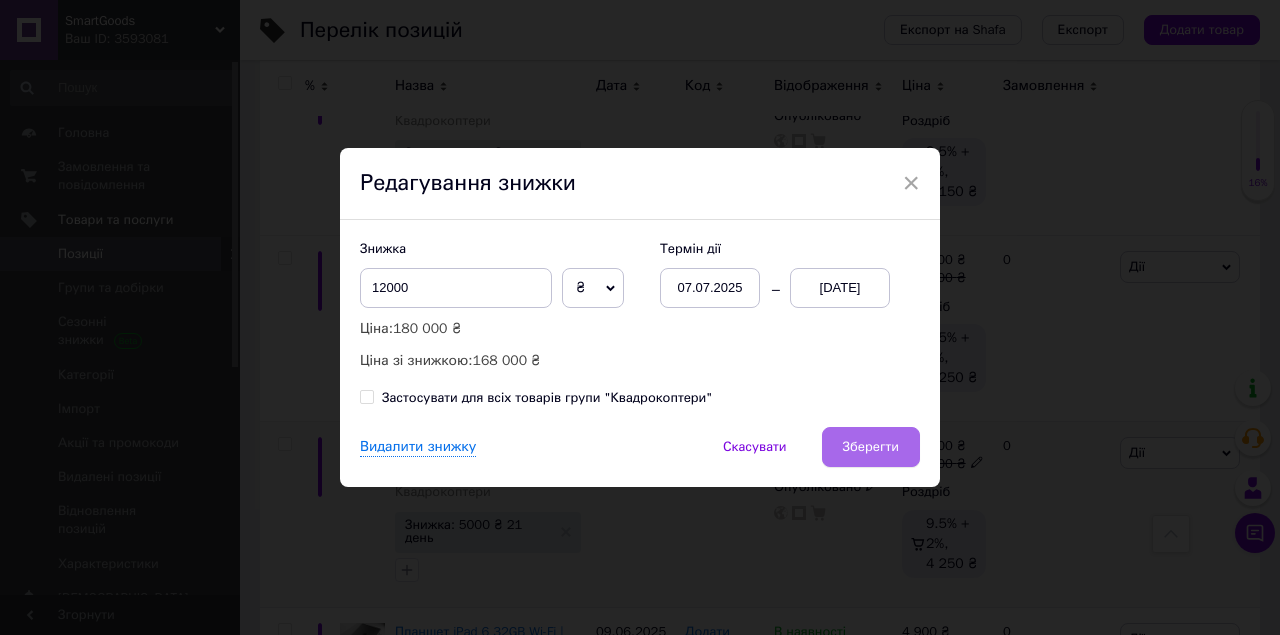 click on "Зберегти" at bounding box center (871, 447) 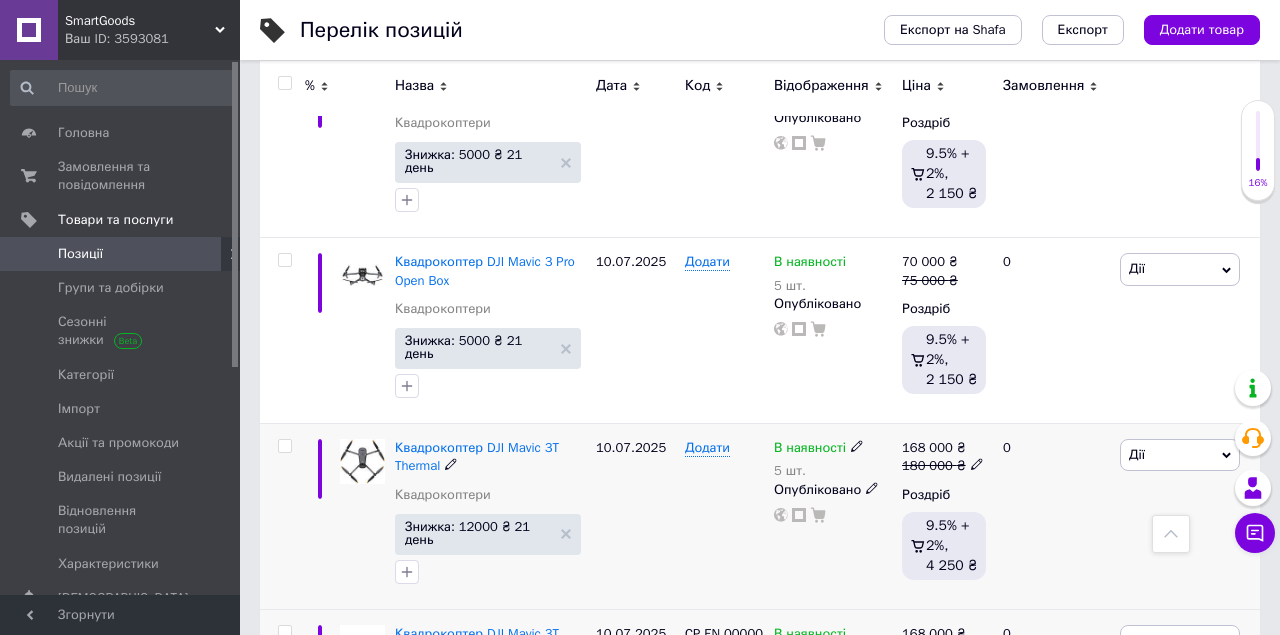 scroll, scrollTop: 1080, scrollLeft: 0, axis: vertical 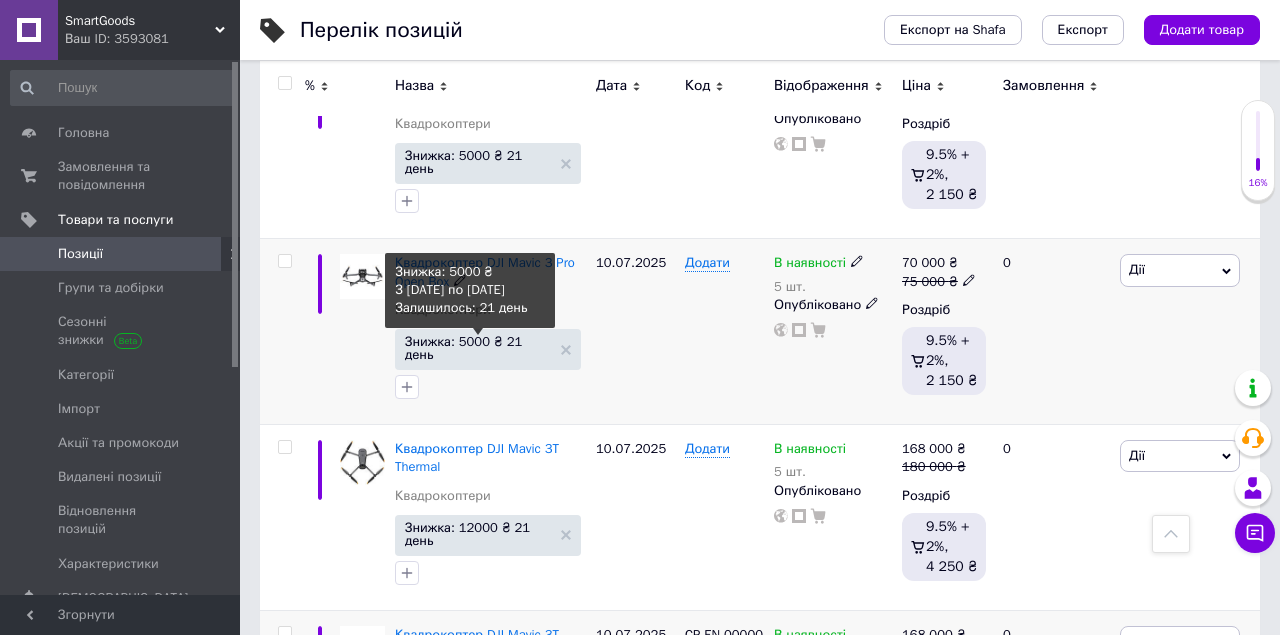 click on "Знижка: 5000 ₴ 21 день" at bounding box center [478, 348] 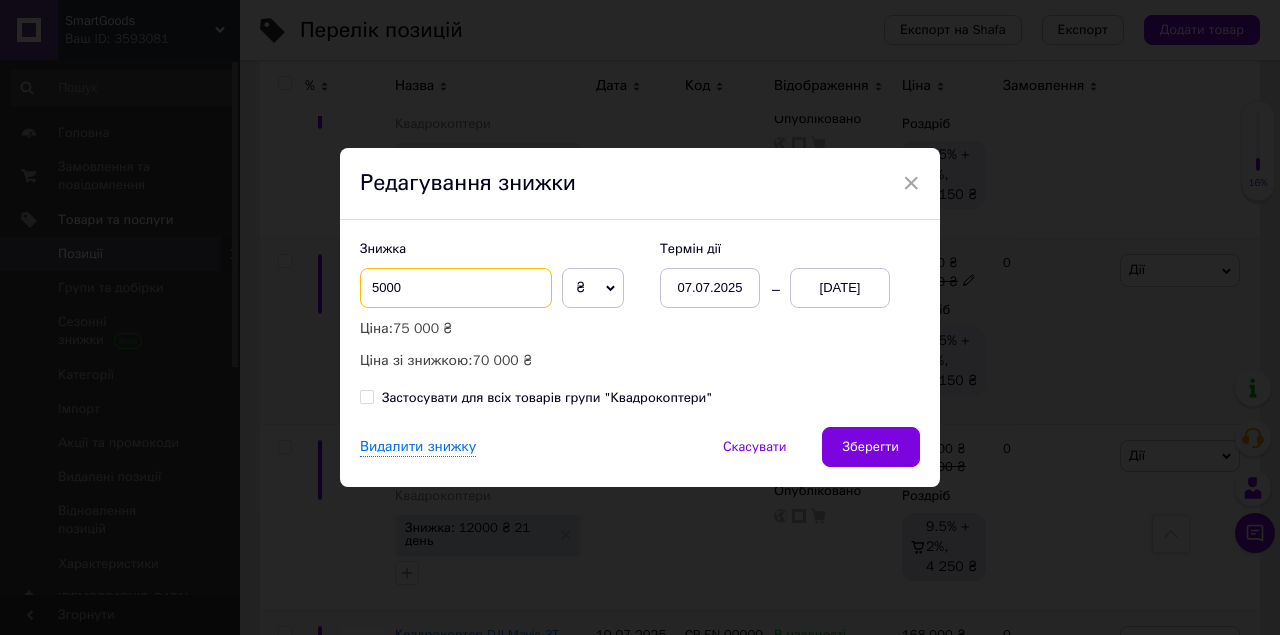 click on "5000" at bounding box center [456, 288] 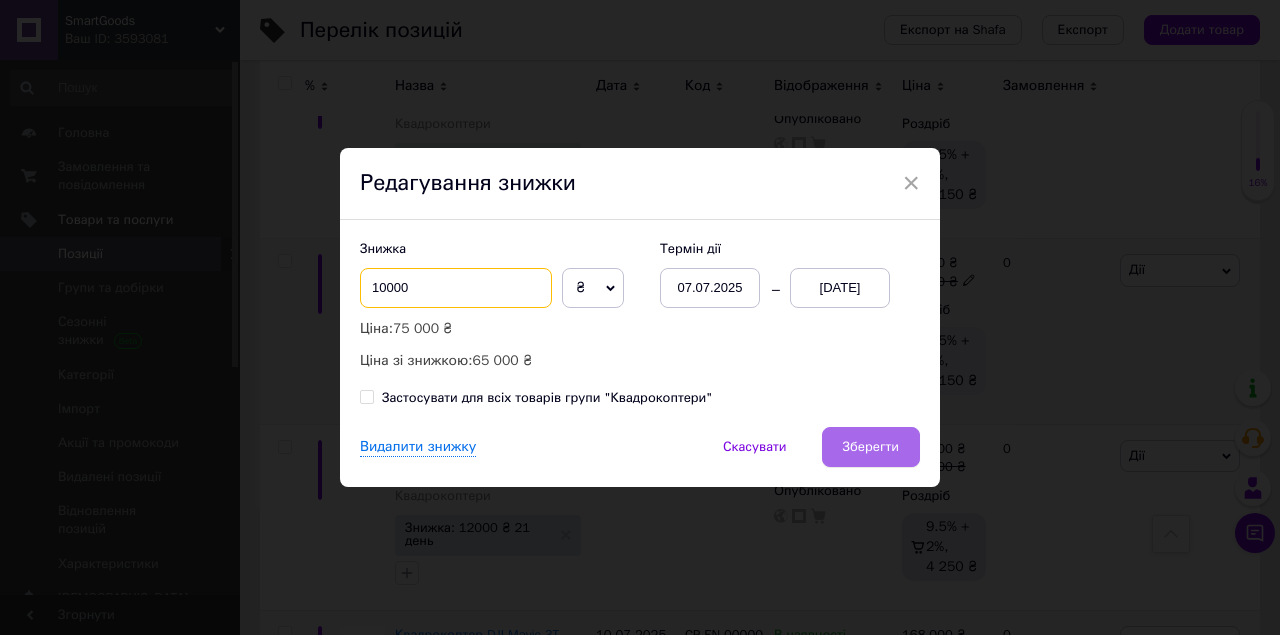 type on "10000" 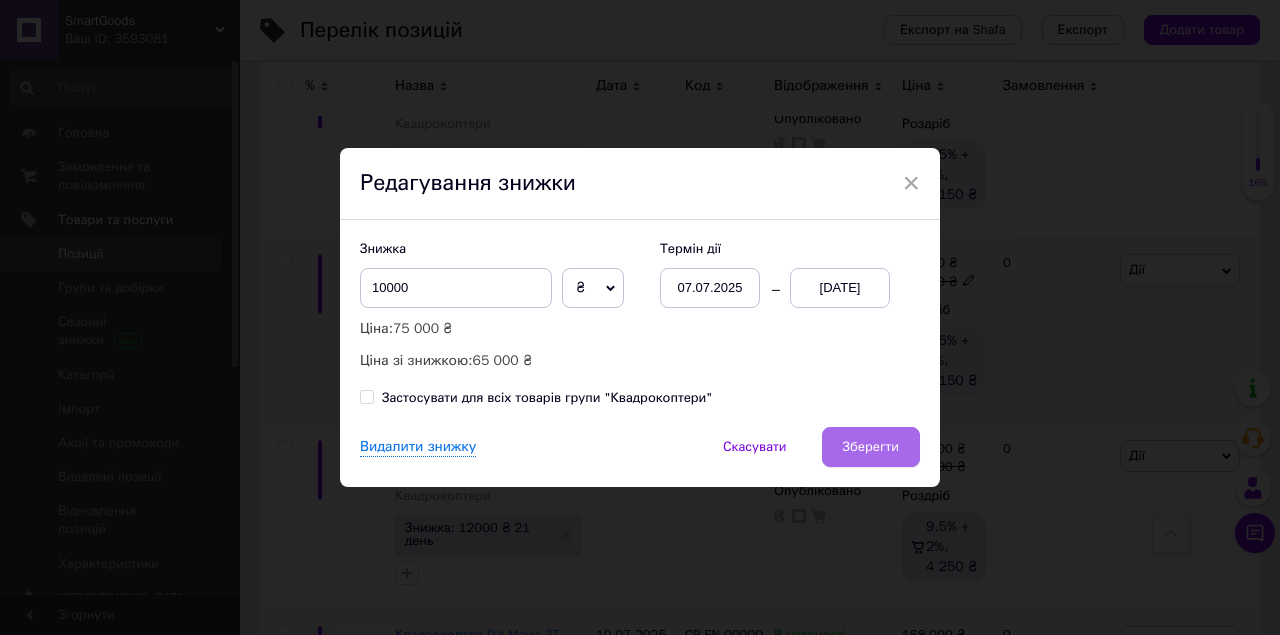 click on "Зберегти" at bounding box center (871, 447) 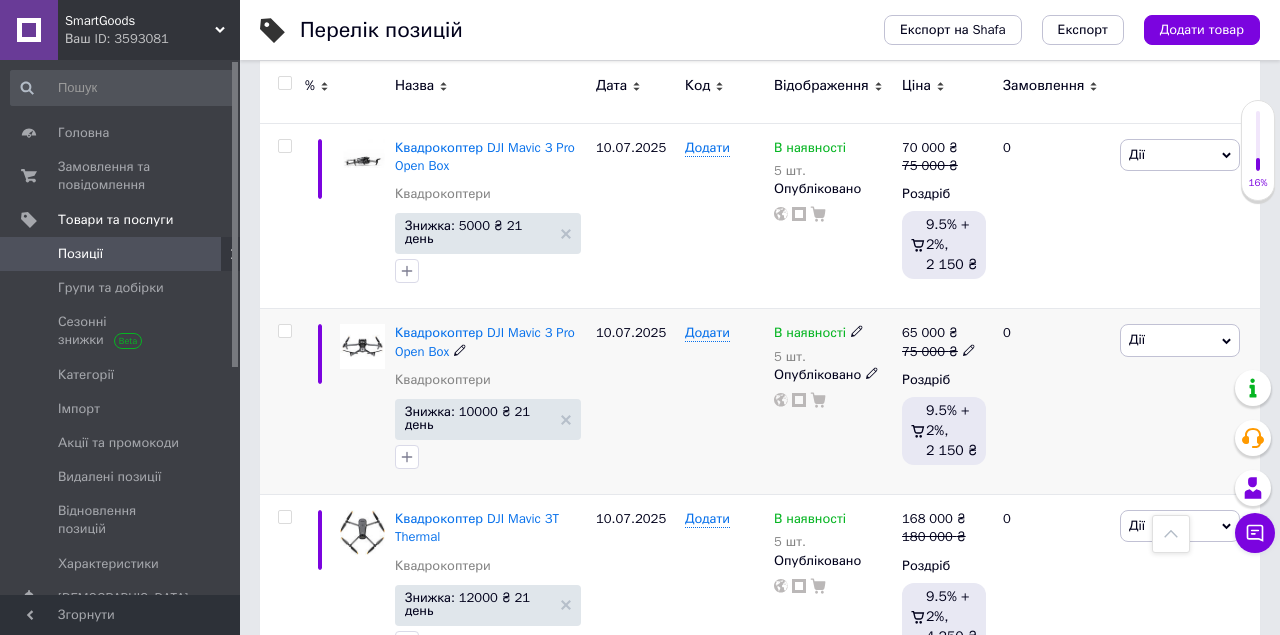 scroll, scrollTop: 1001, scrollLeft: 0, axis: vertical 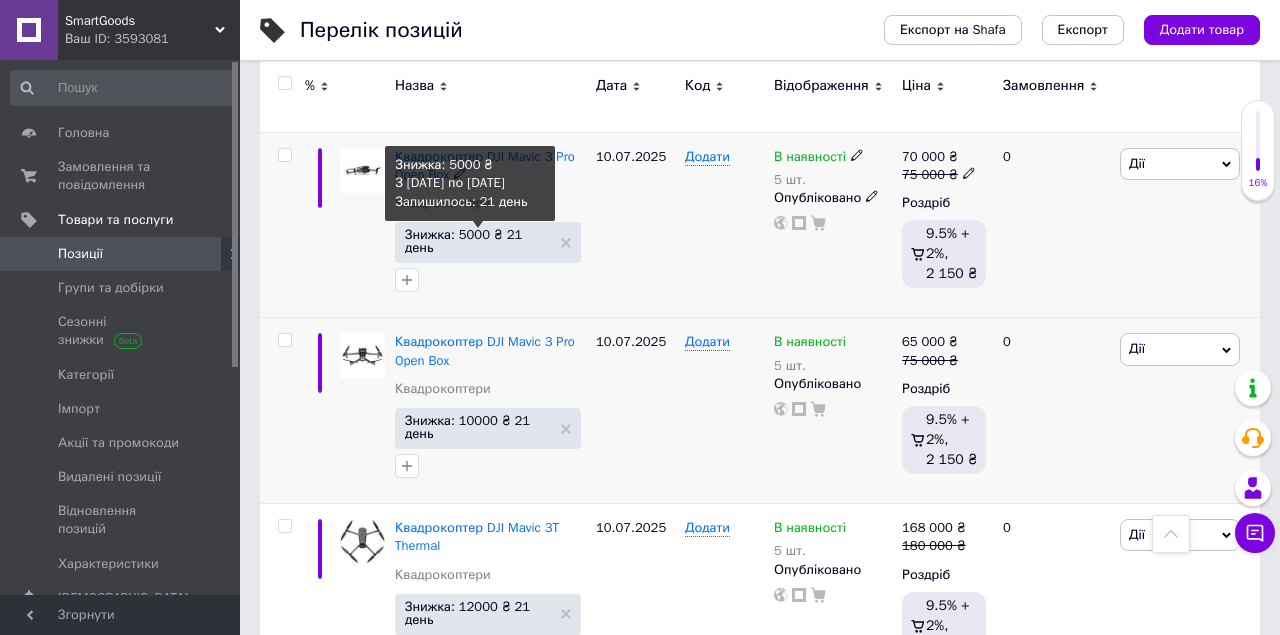 click on "Знижка: 5000 ₴ 21 день" at bounding box center [478, 241] 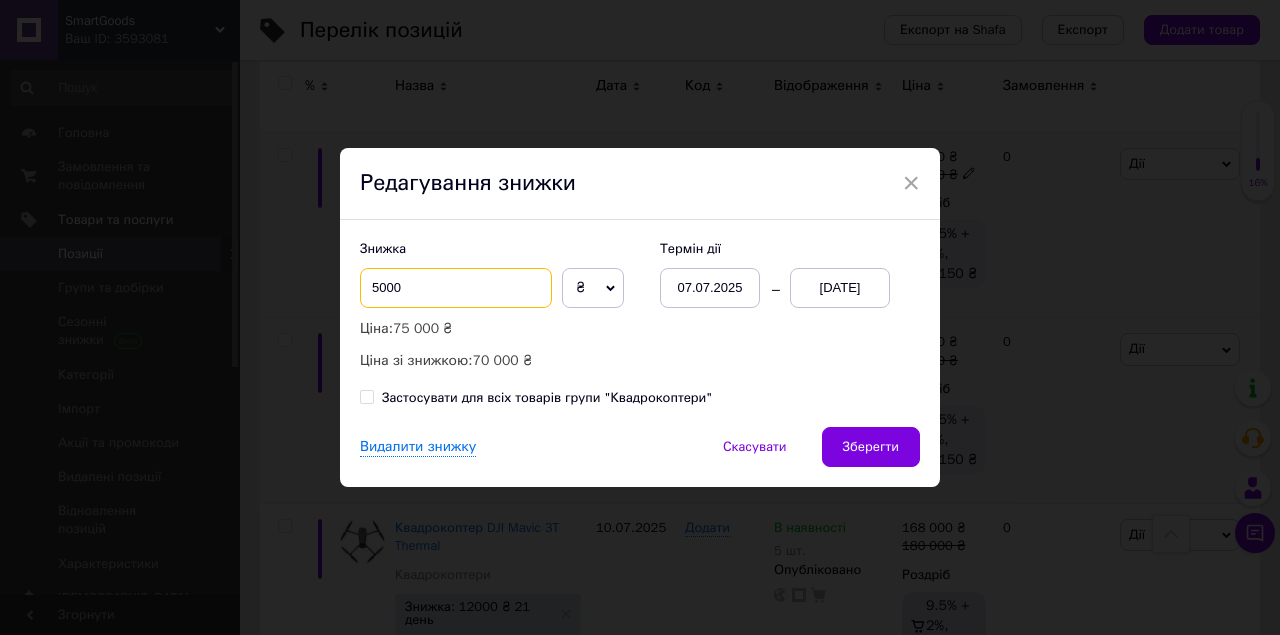 click on "5000" at bounding box center [456, 288] 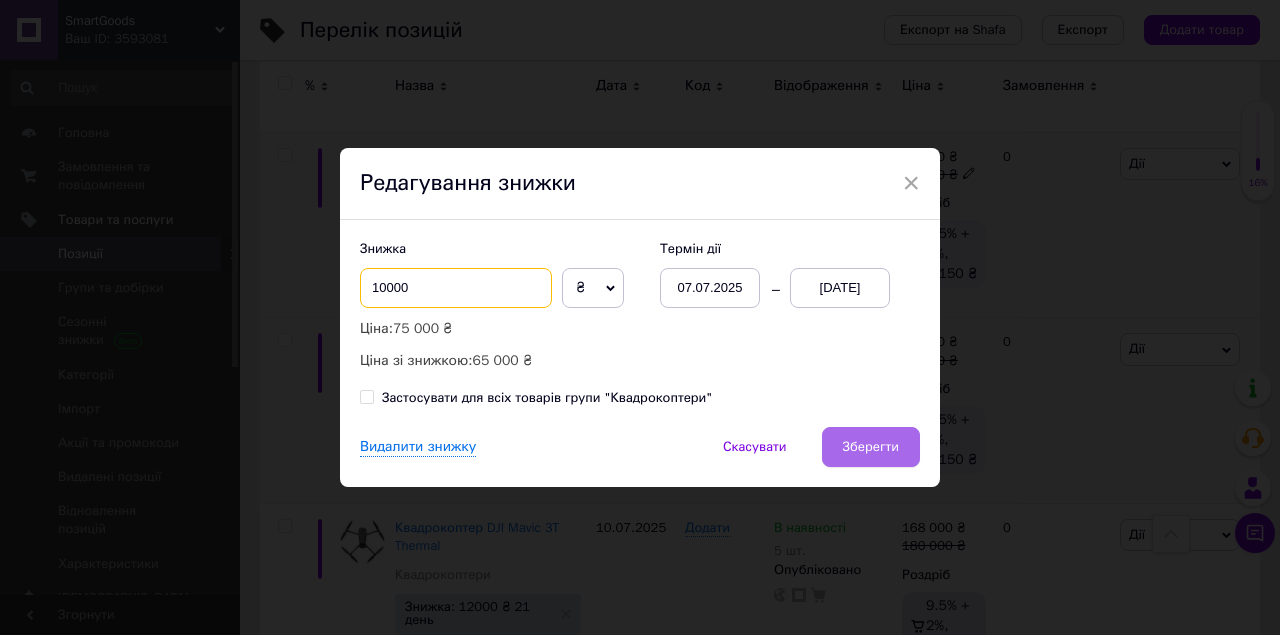 type on "10000" 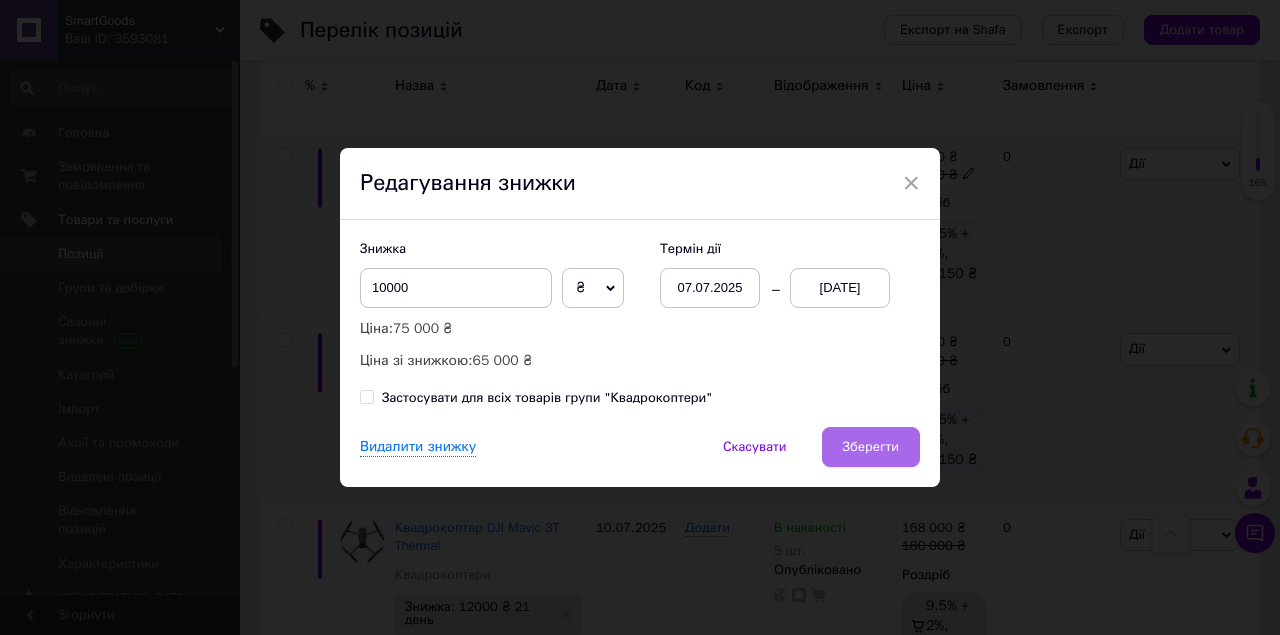click on "Зберегти" at bounding box center [871, 447] 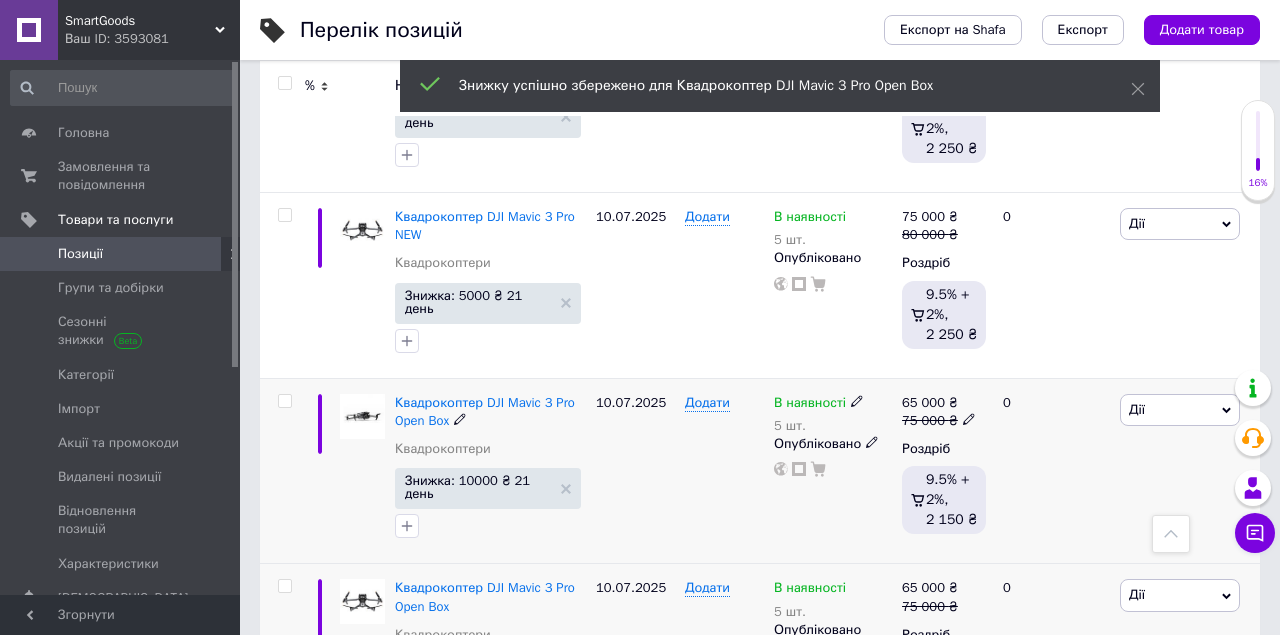 scroll, scrollTop: 676, scrollLeft: 0, axis: vertical 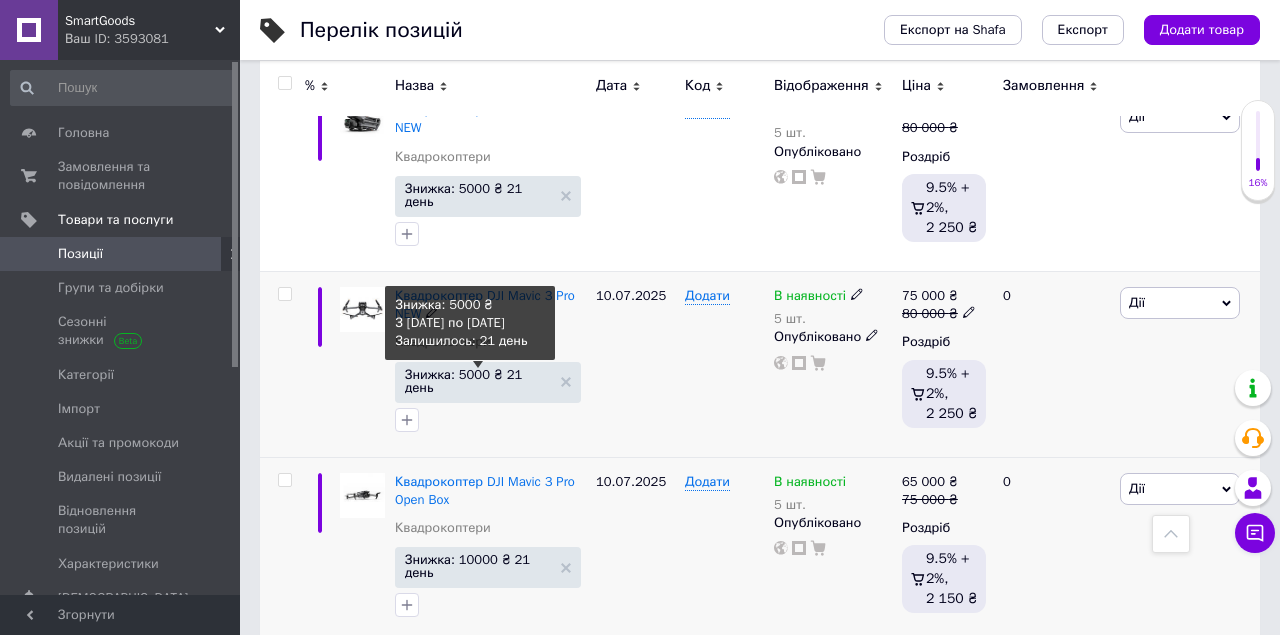 click on "Знижка: 5000 ₴ 21 день" at bounding box center [478, 381] 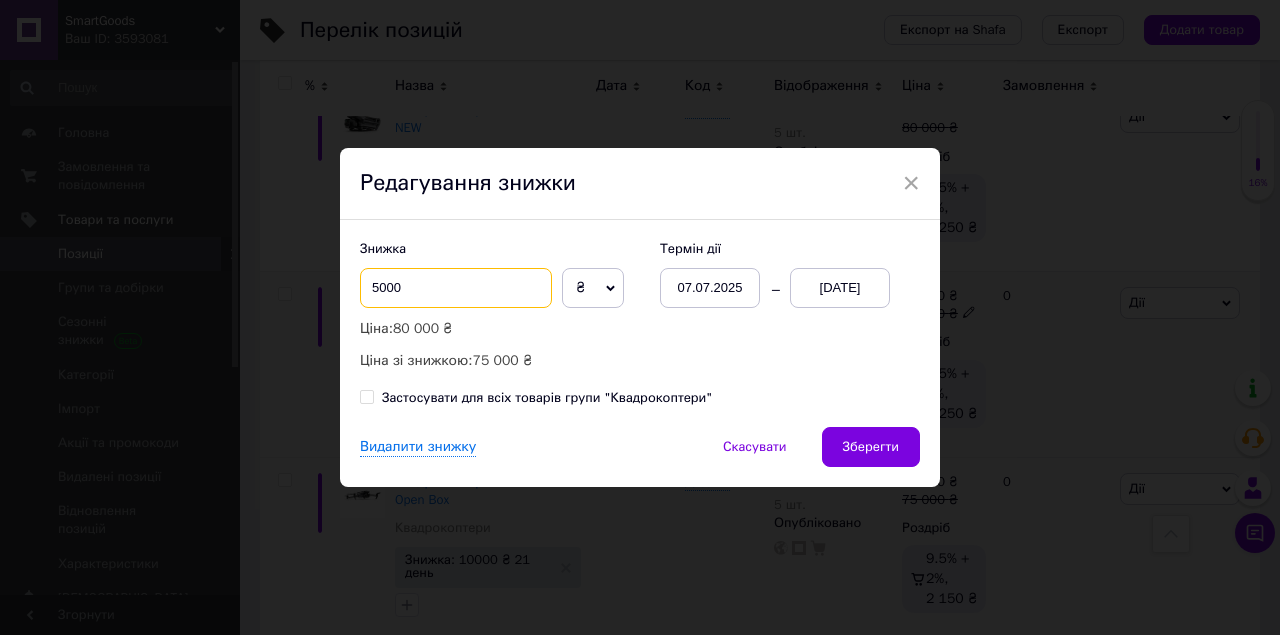 click on "5000" at bounding box center [456, 288] 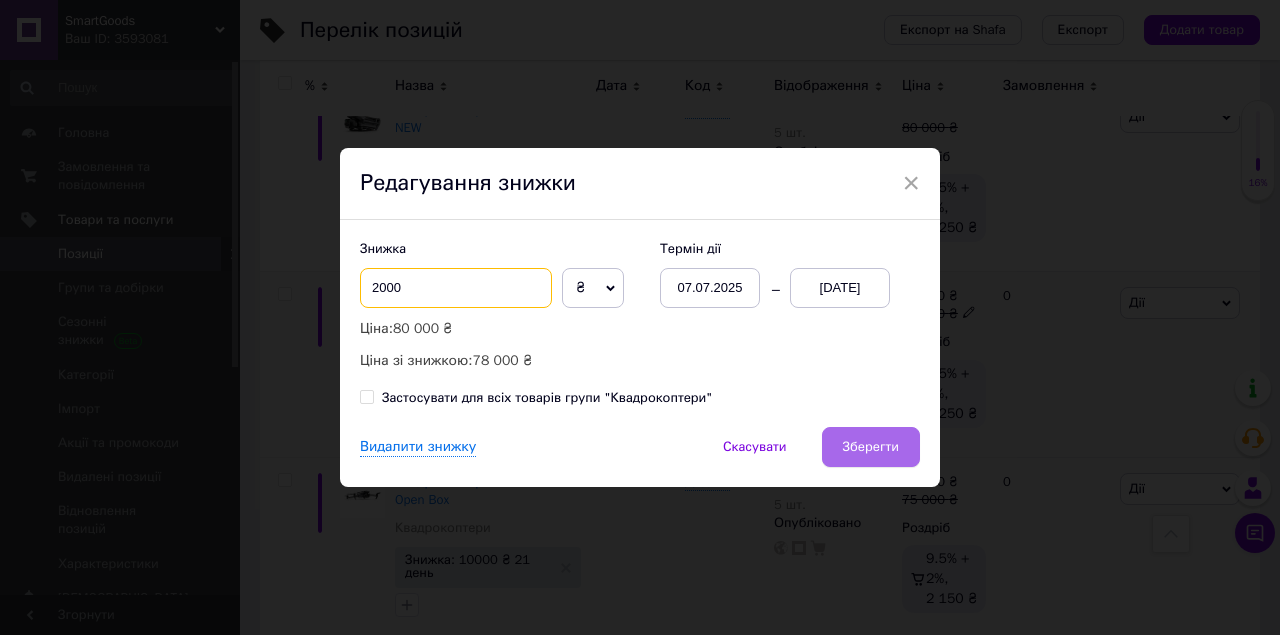 type on "2000" 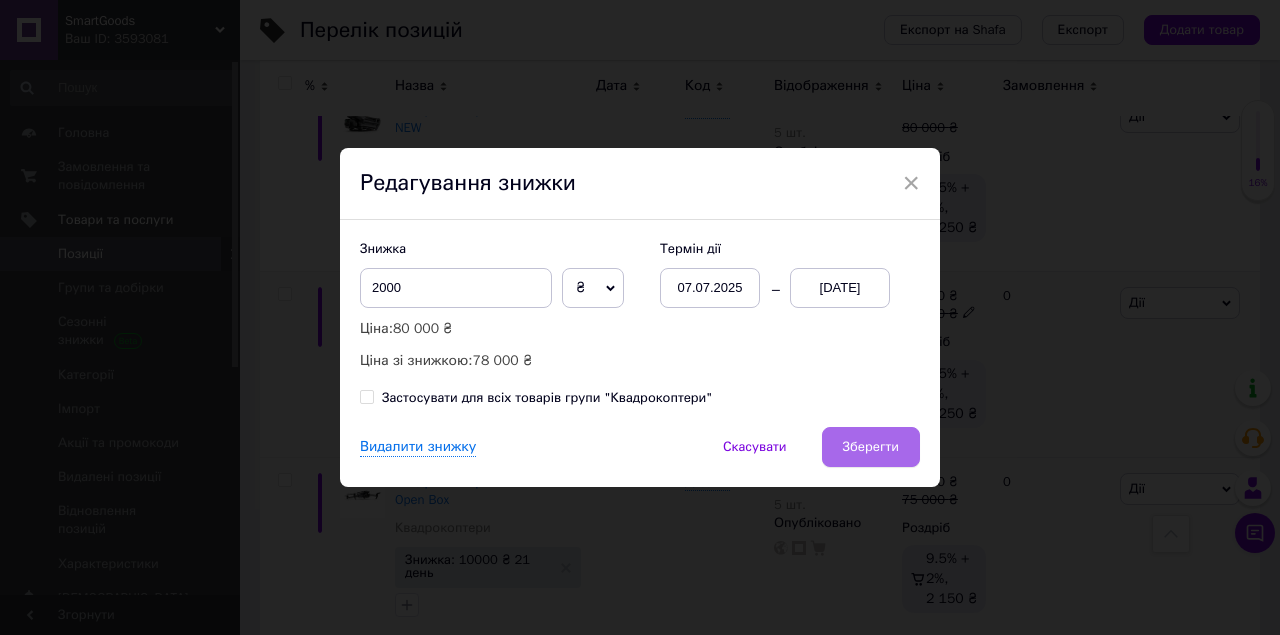 click on "Зберегти" at bounding box center [871, 447] 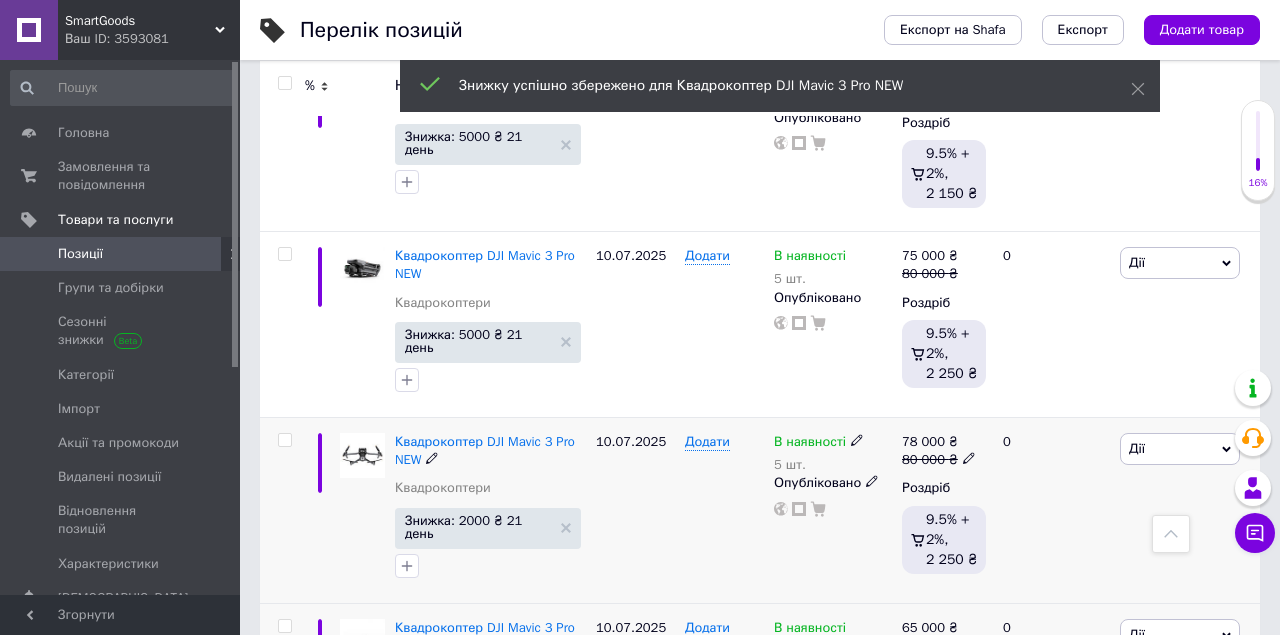 scroll, scrollTop: 512, scrollLeft: 0, axis: vertical 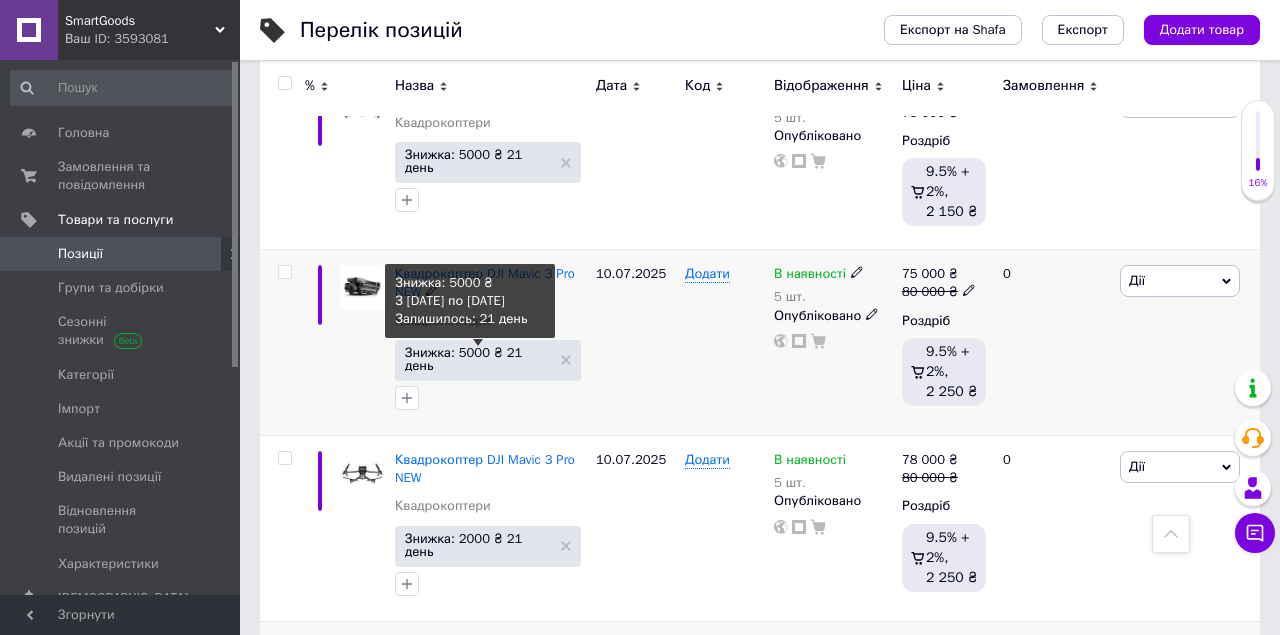 click on "Знижка: 5000 ₴ 21 день" at bounding box center (478, 359) 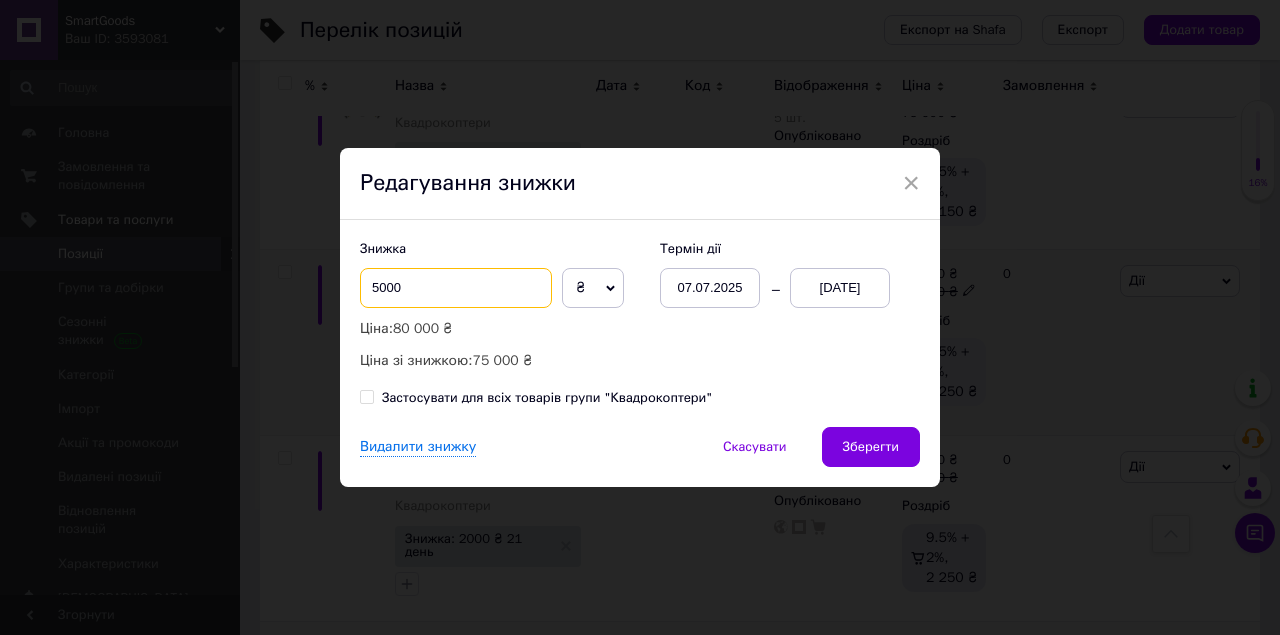click on "5000" at bounding box center [456, 288] 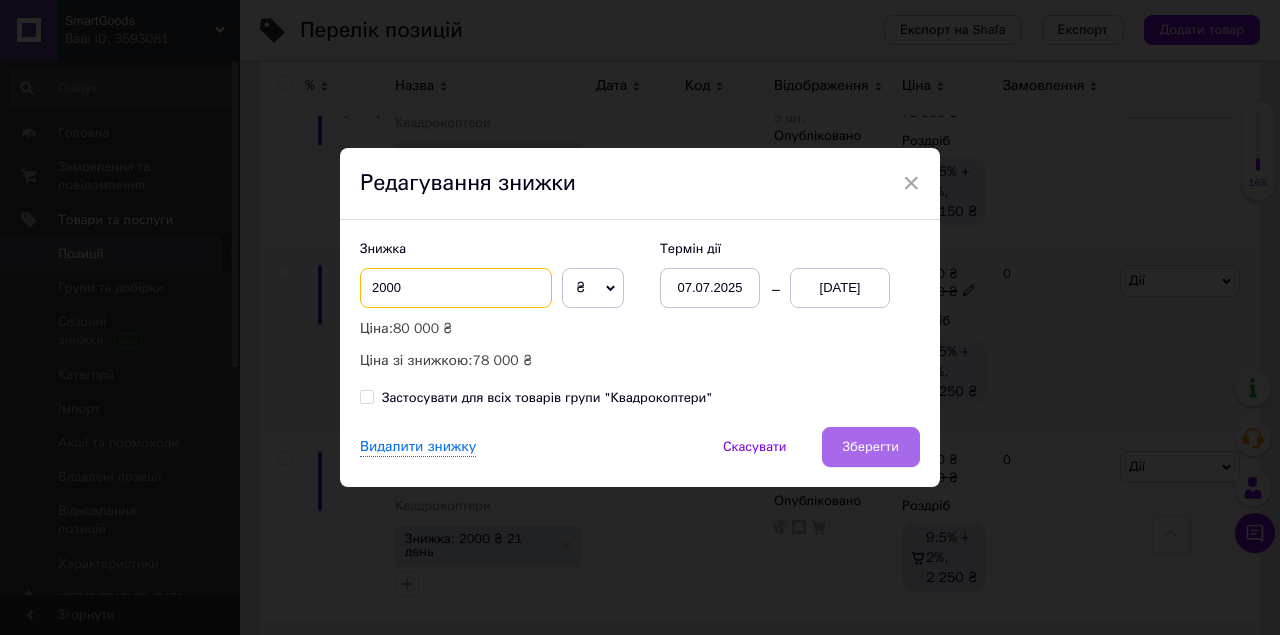 type on "2000" 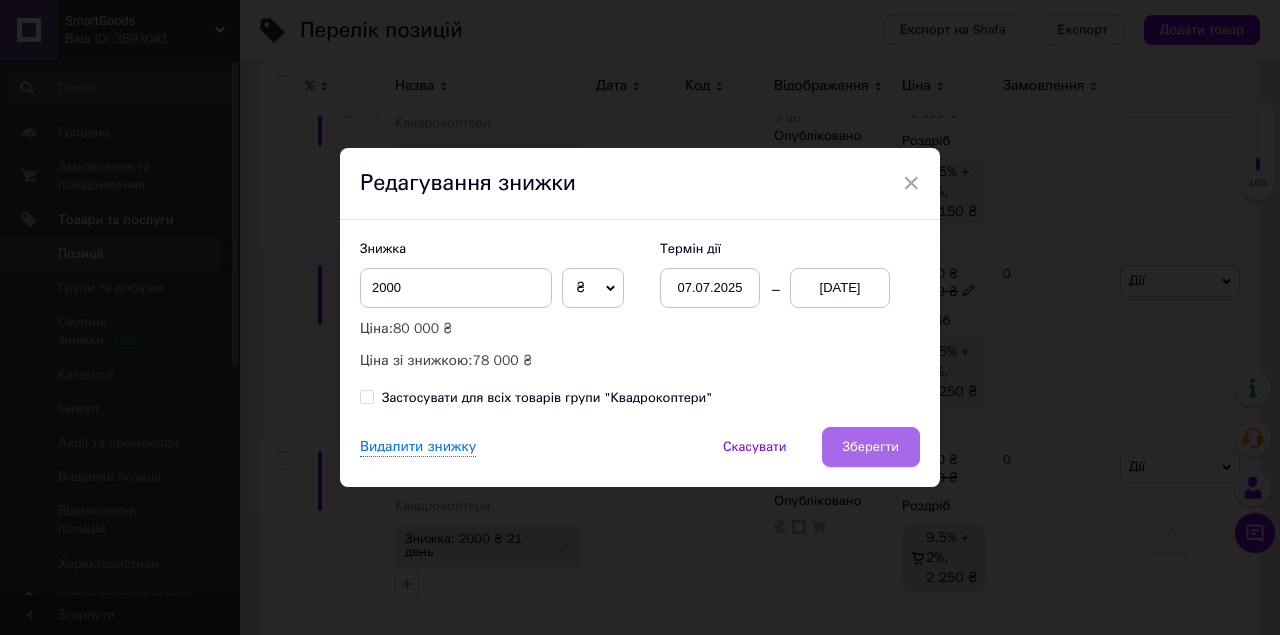 click on "Зберегти" at bounding box center [871, 447] 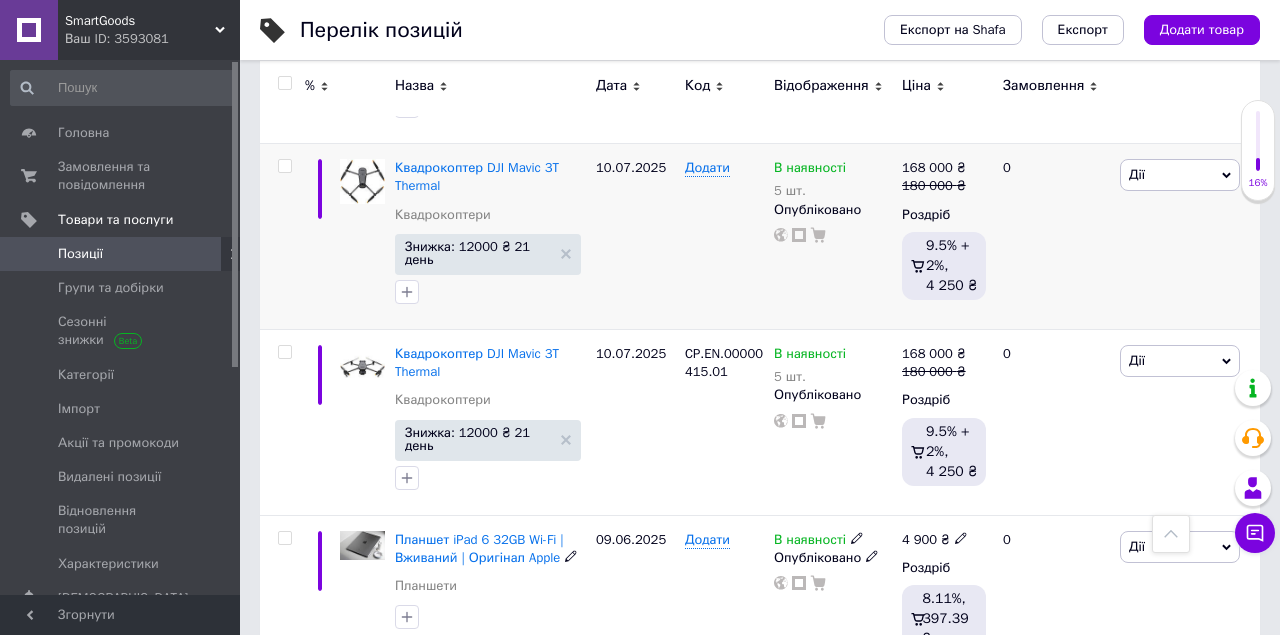 scroll, scrollTop: 1364, scrollLeft: 0, axis: vertical 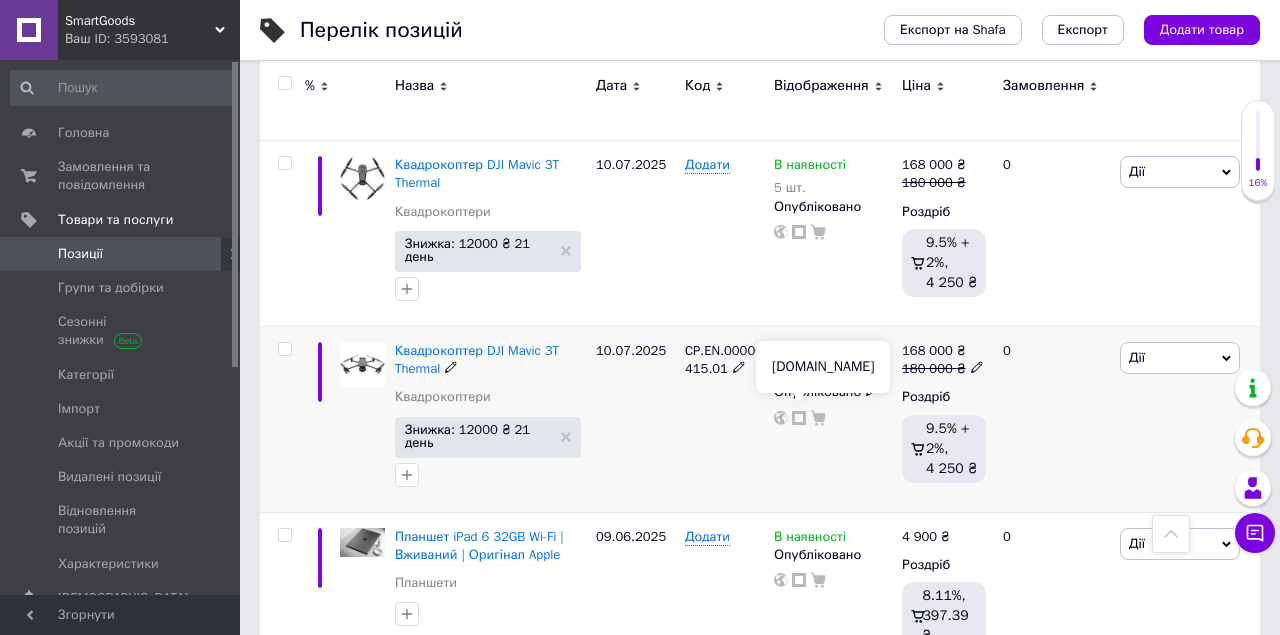 click 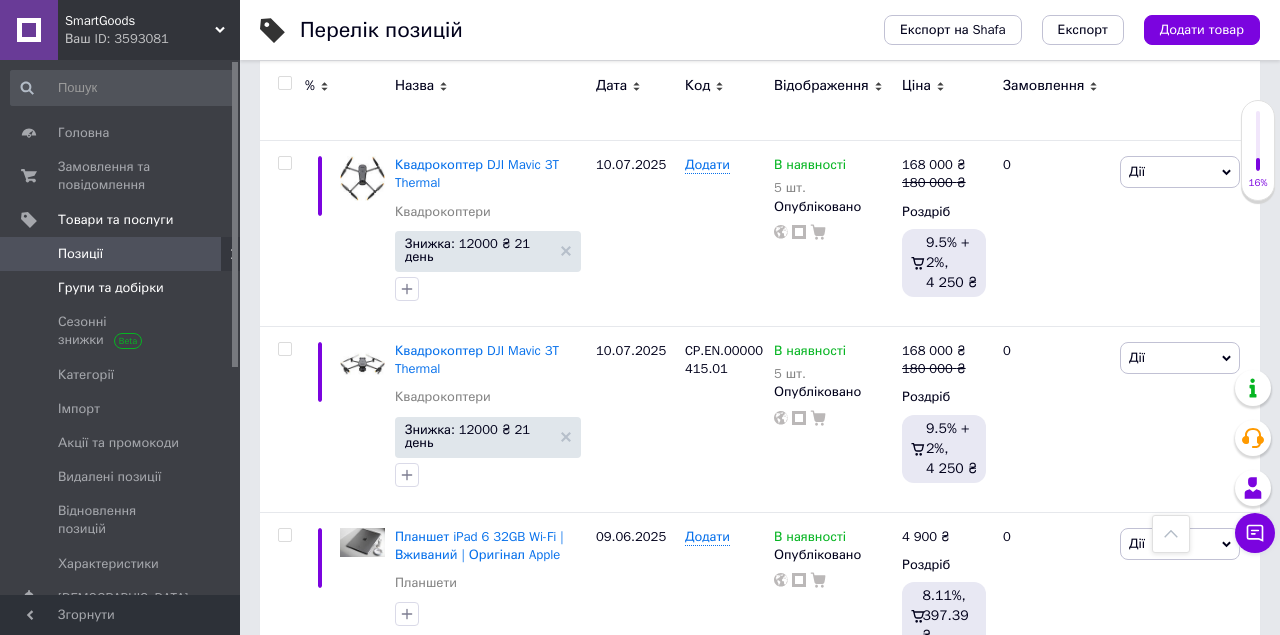 click on "Групи та добірки" at bounding box center (123, 288) 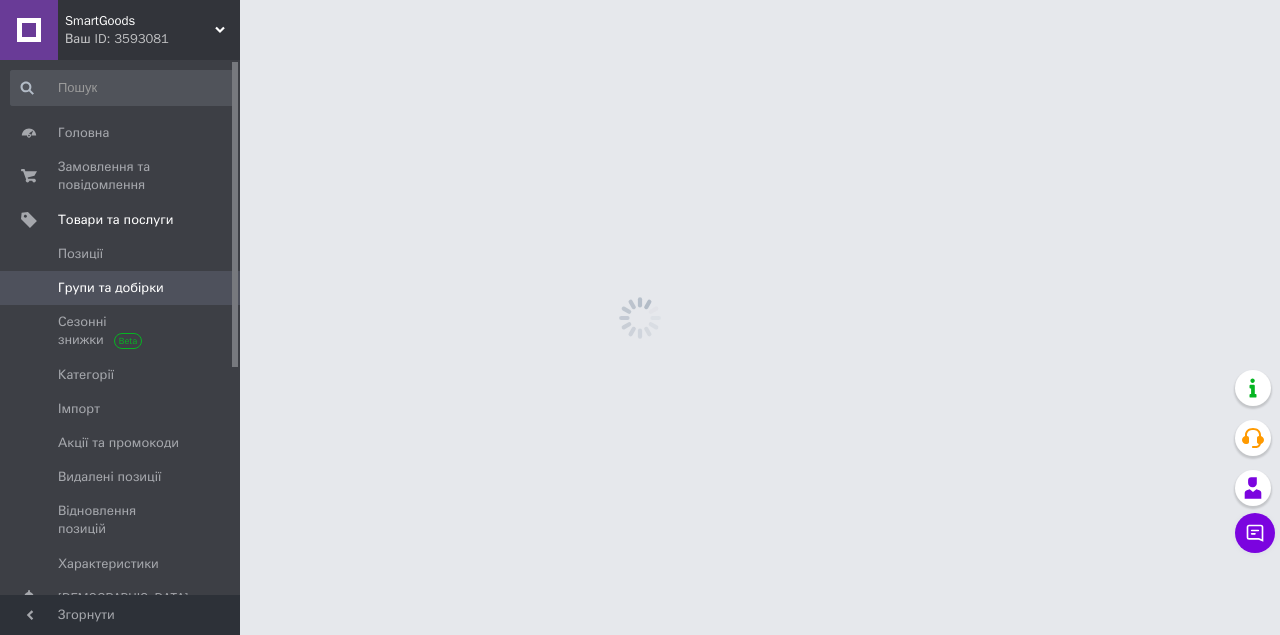 scroll, scrollTop: 0, scrollLeft: 0, axis: both 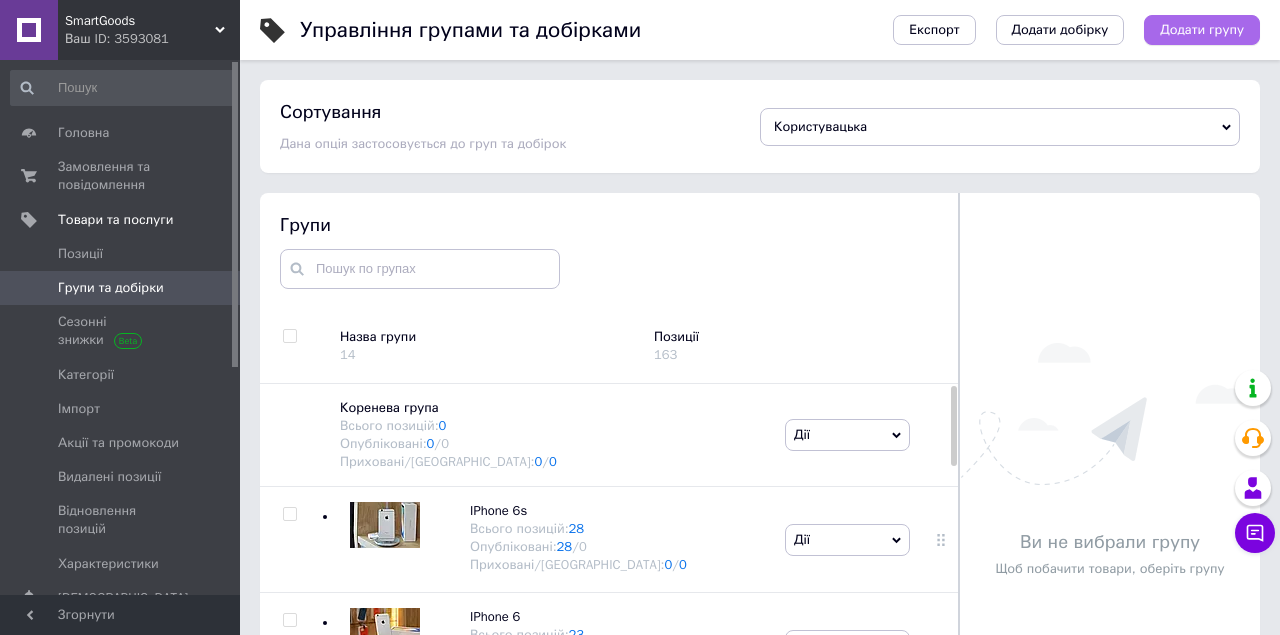 click on "Додати групу" at bounding box center (1202, 30) 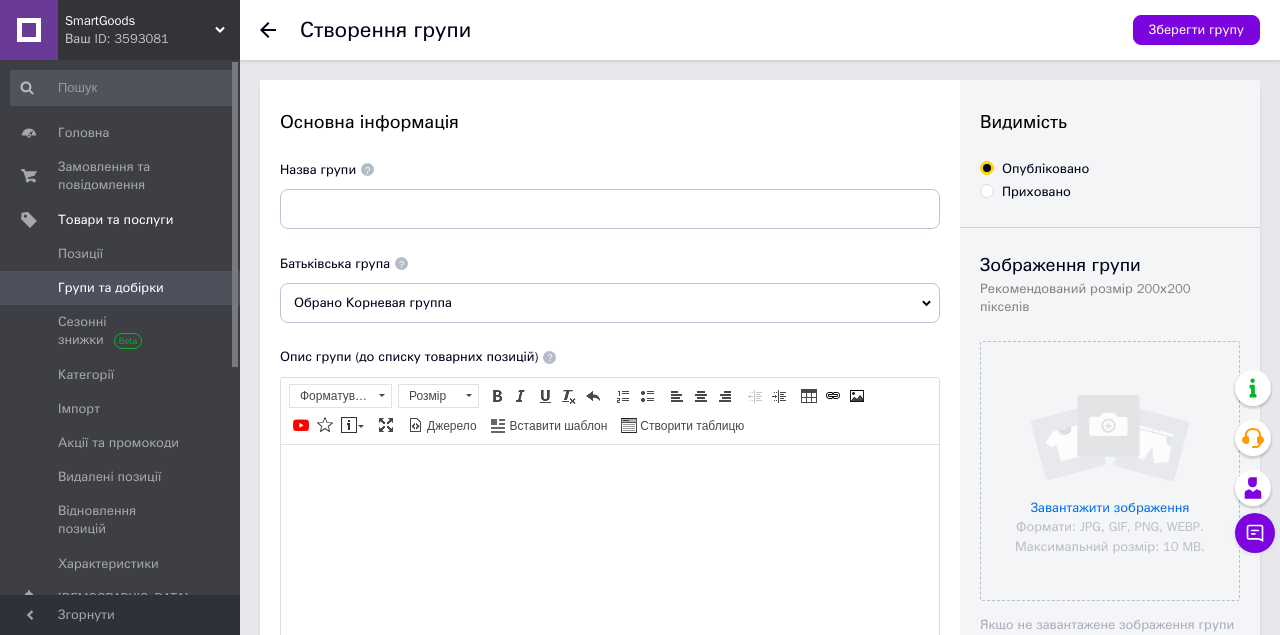 scroll, scrollTop: 0, scrollLeft: 0, axis: both 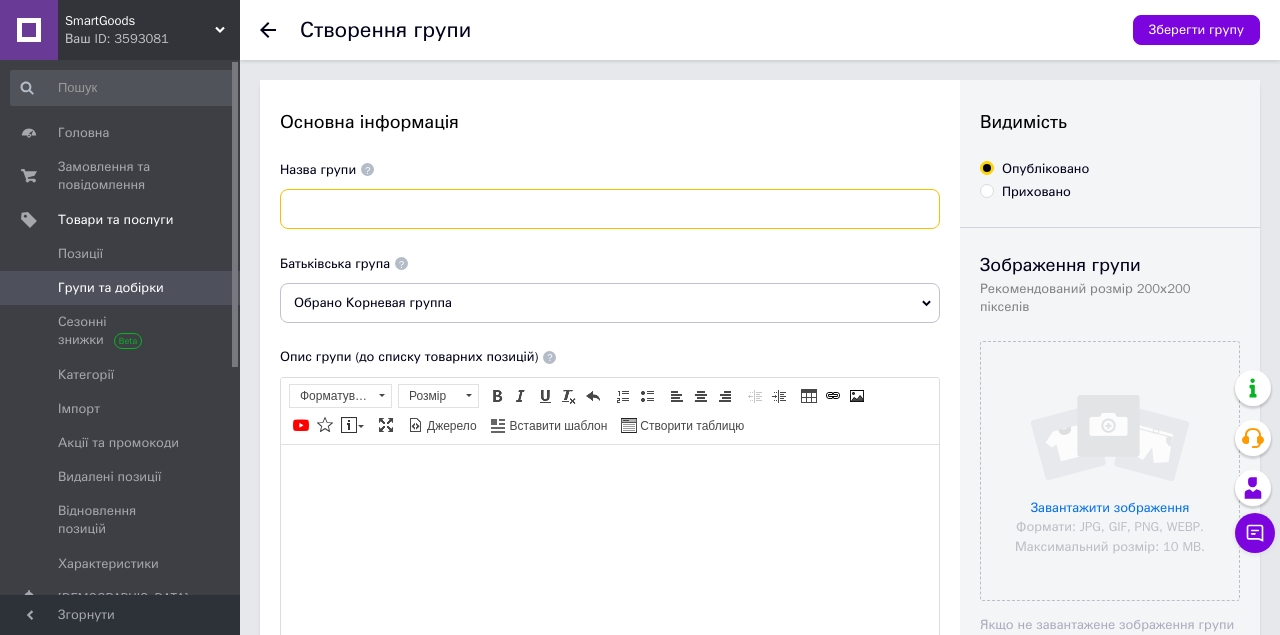 click at bounding box center (610, 209) 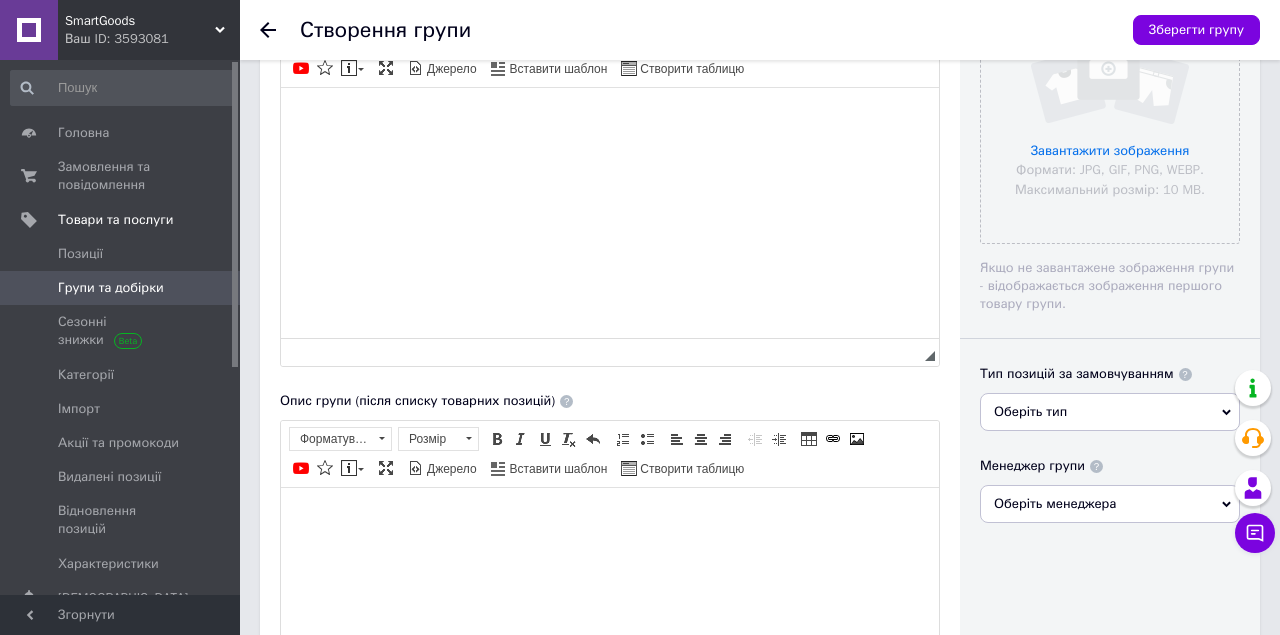 scroll, scrollTop: 0, scrollLeft: 0, axis: both 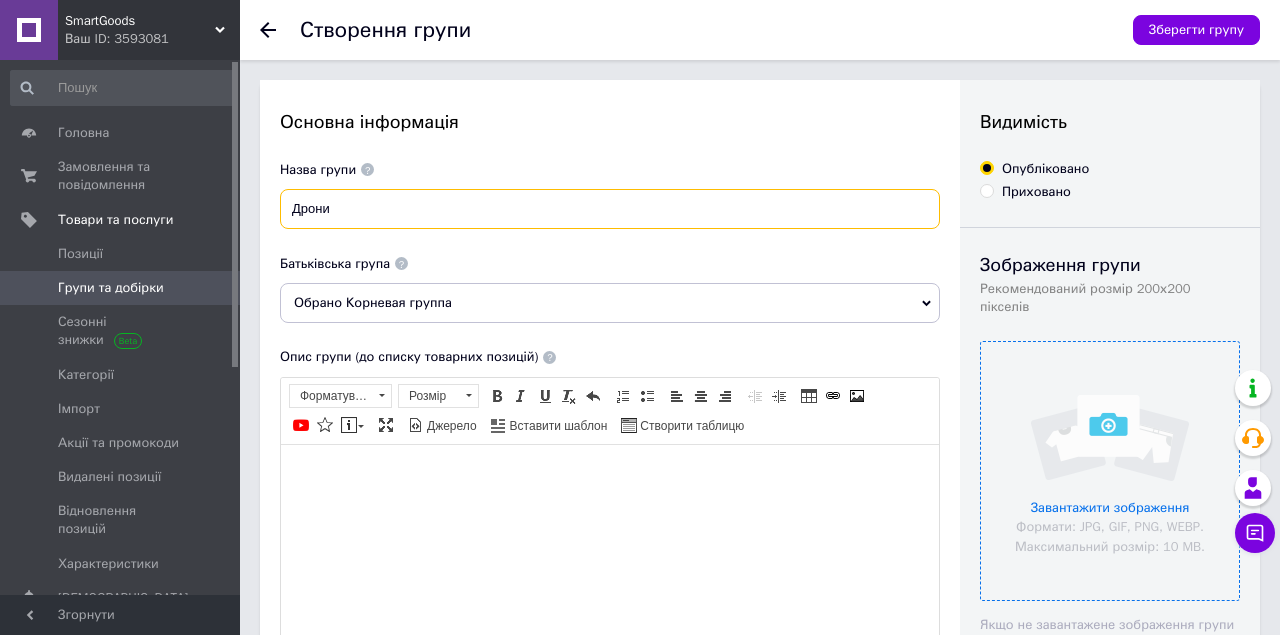 type on "Дрони" 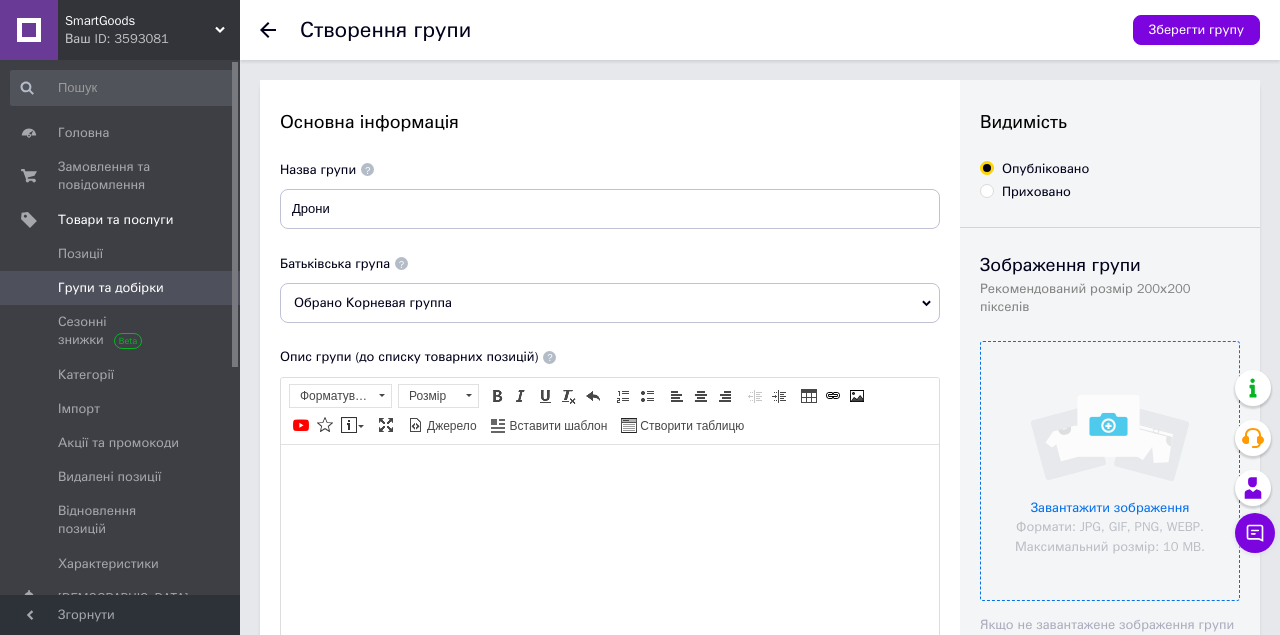 click at bounding box center [1110, 471] 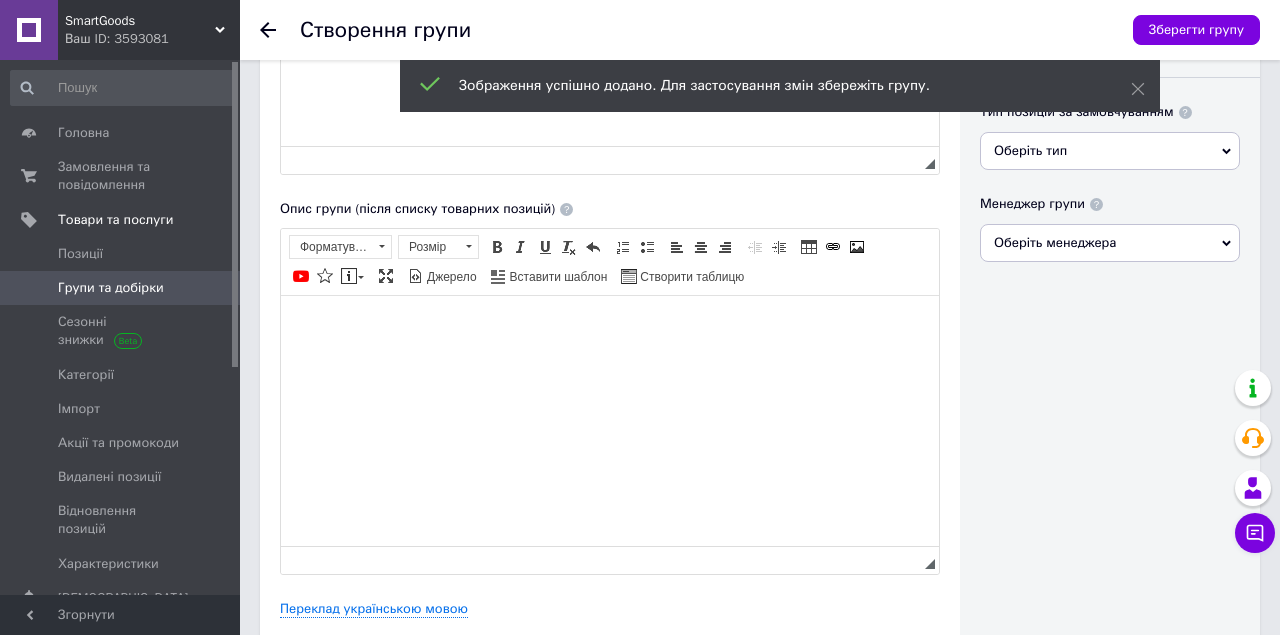 scroll, scrollTop: 671, scrollLeft: 0, axis: vertical 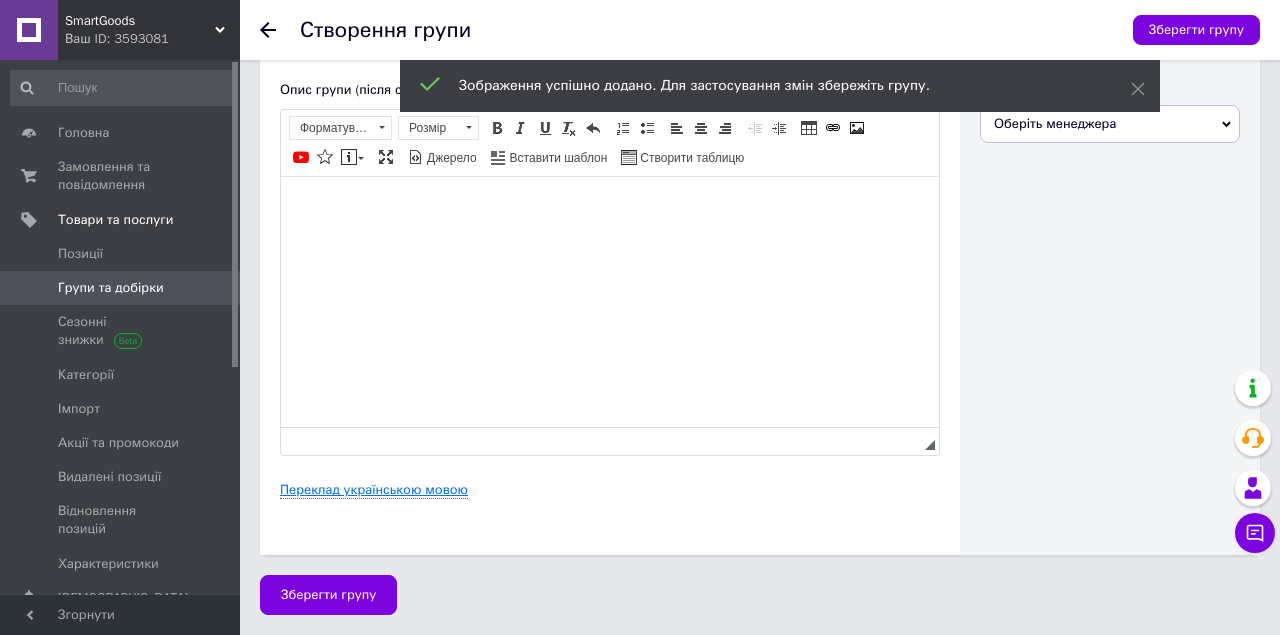 click on "Переклад українською мовою" at bounding box center (374, 490) 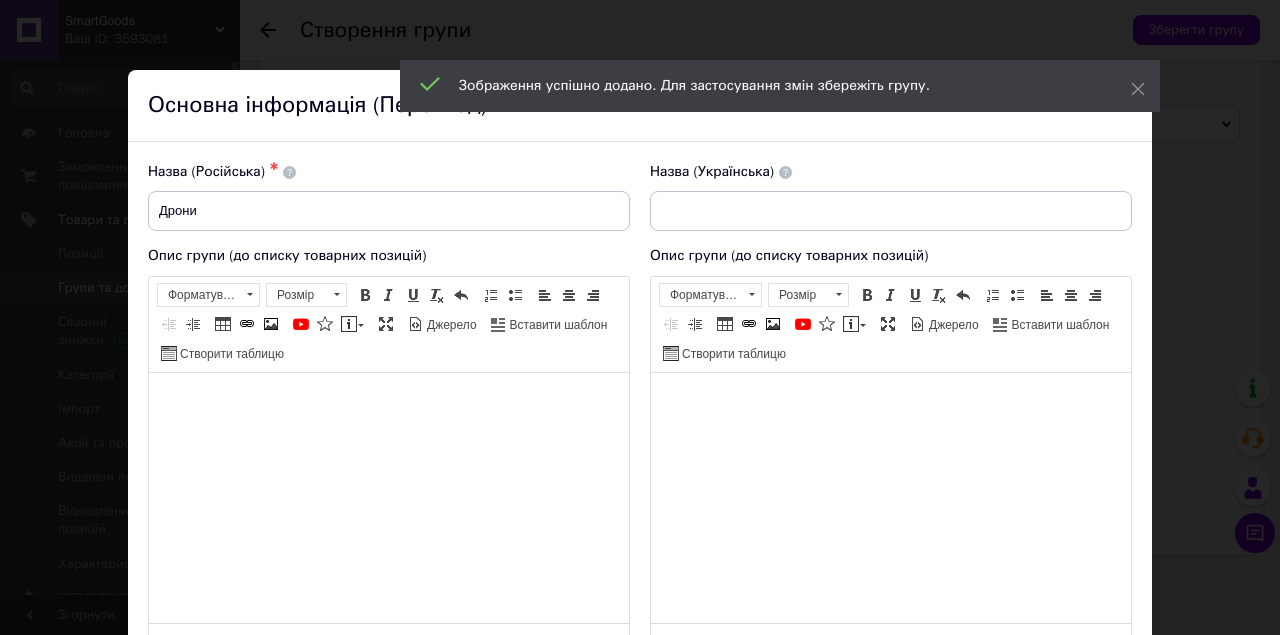 scroll, scrollTop: 0, scrollLeft: 0, axis: both 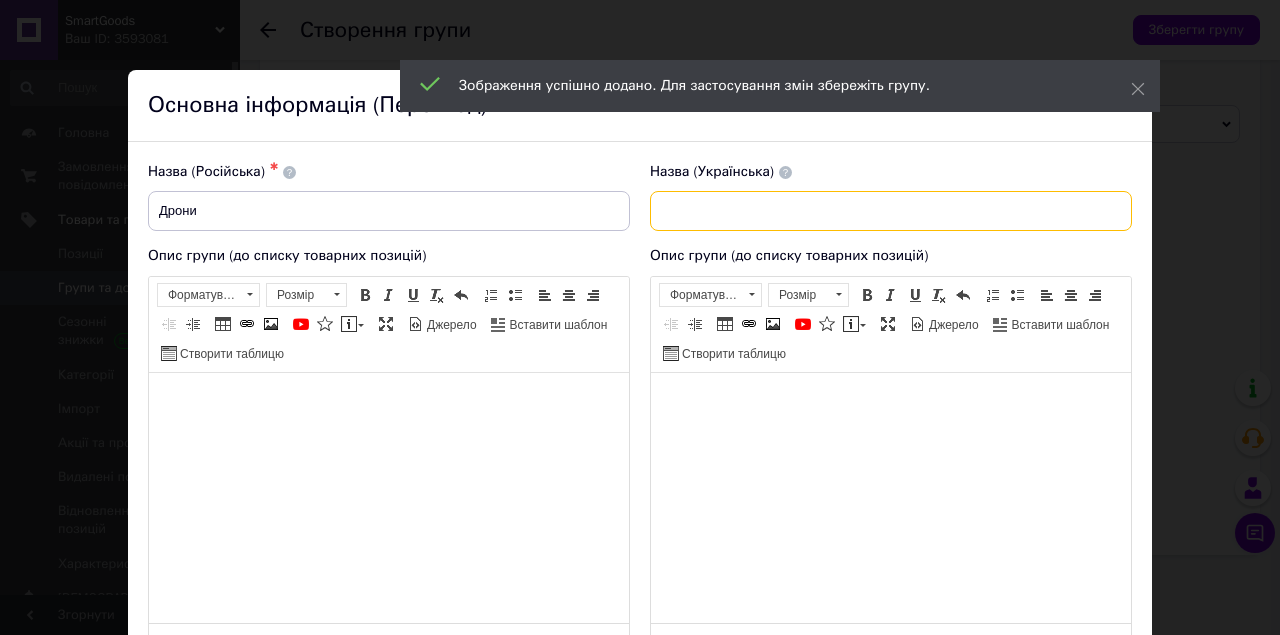 click at bounding box center (891, 211) 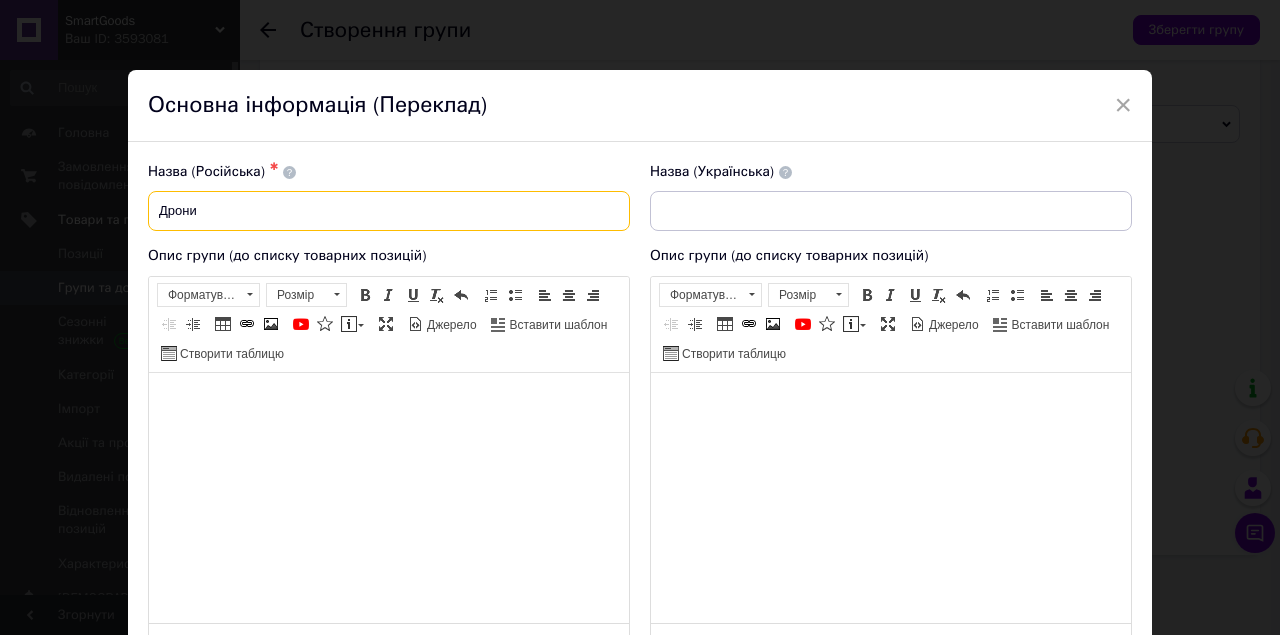 click on "Дрони" at bounding box center [389, 211] 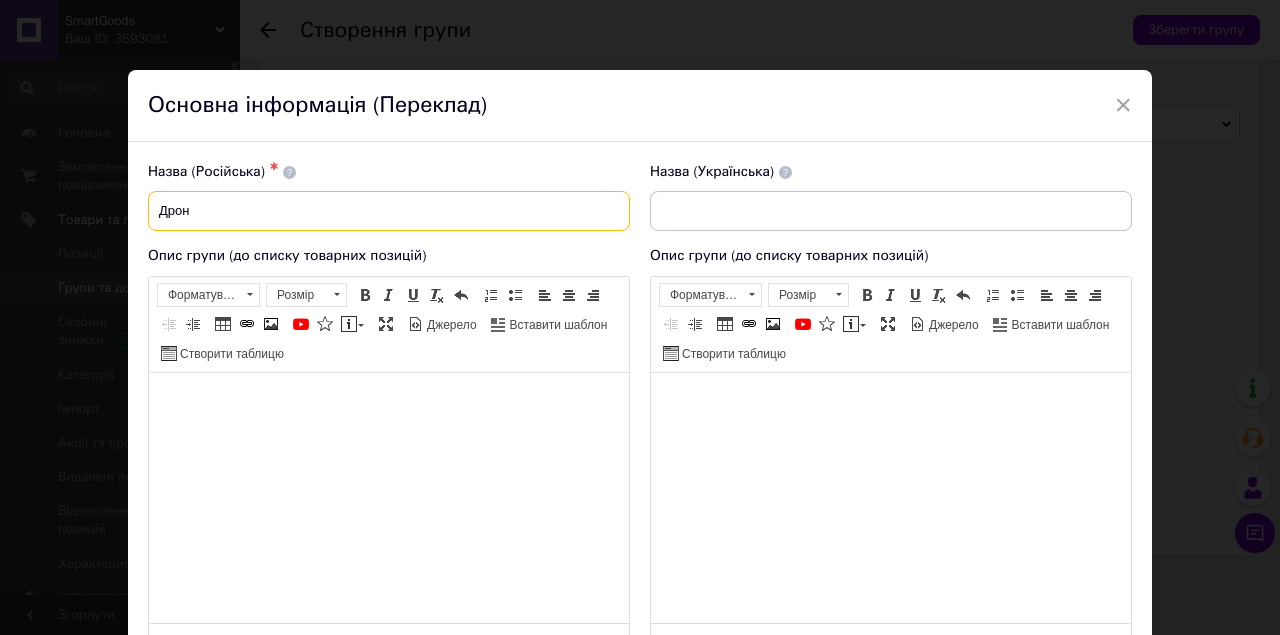 type on "Дрон" 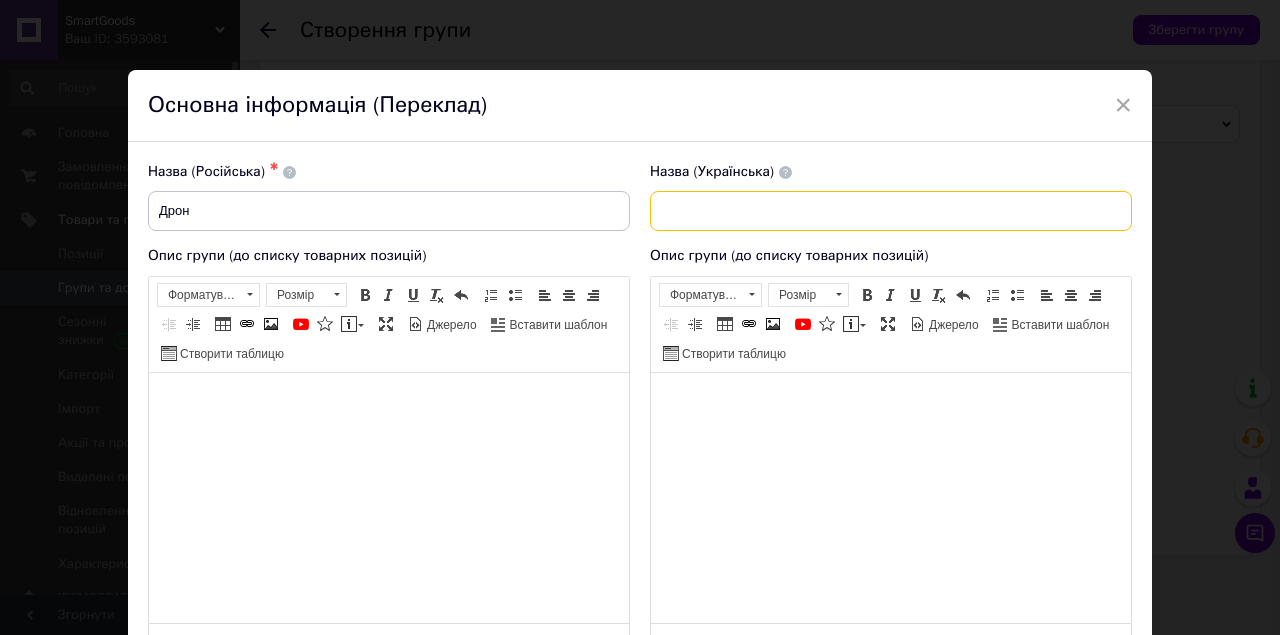 click at bounding box center [891, 211] 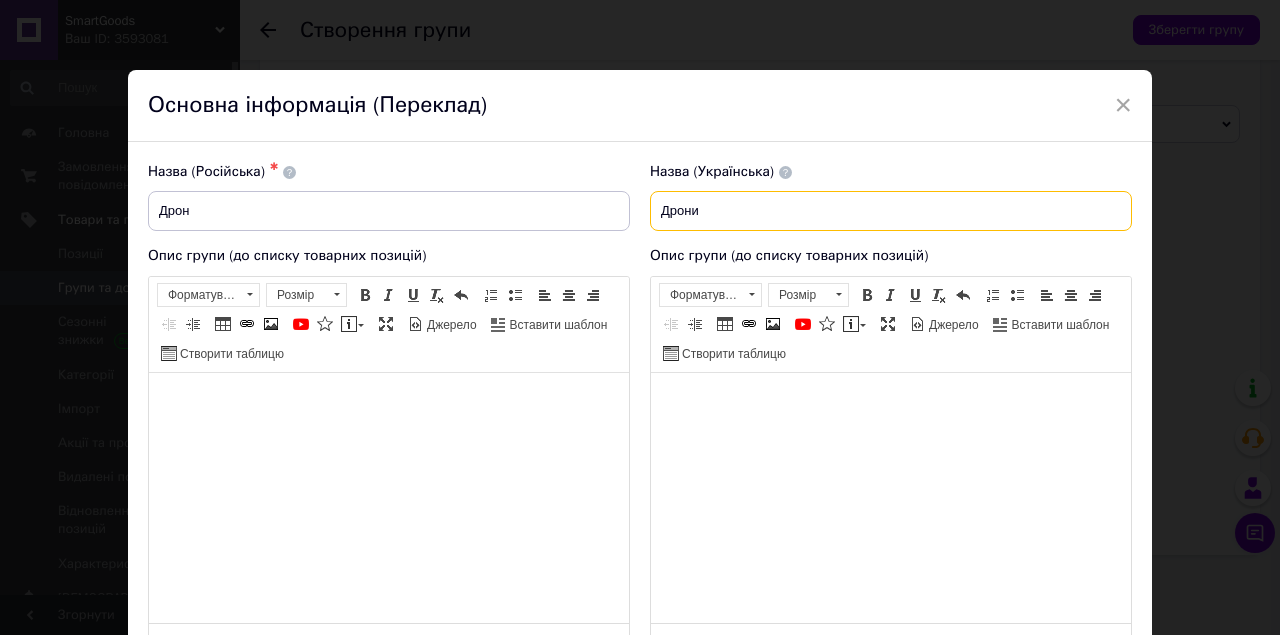 type on "Дрони" 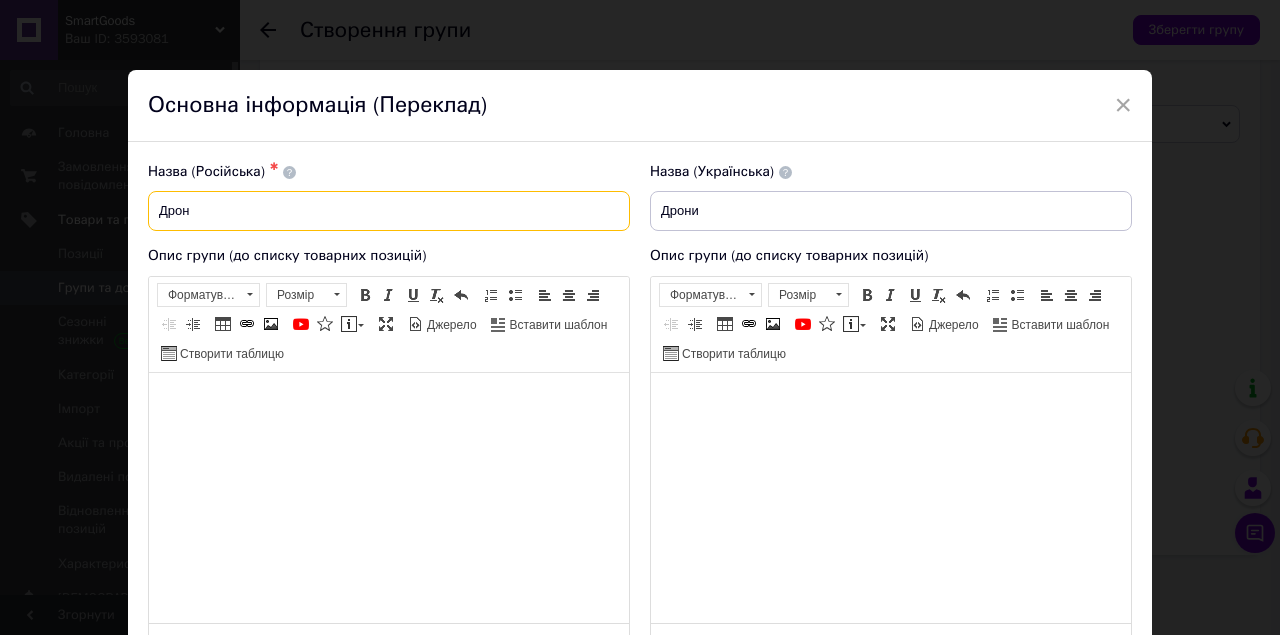 click on "Дрон" at bounding box center [389, 211] 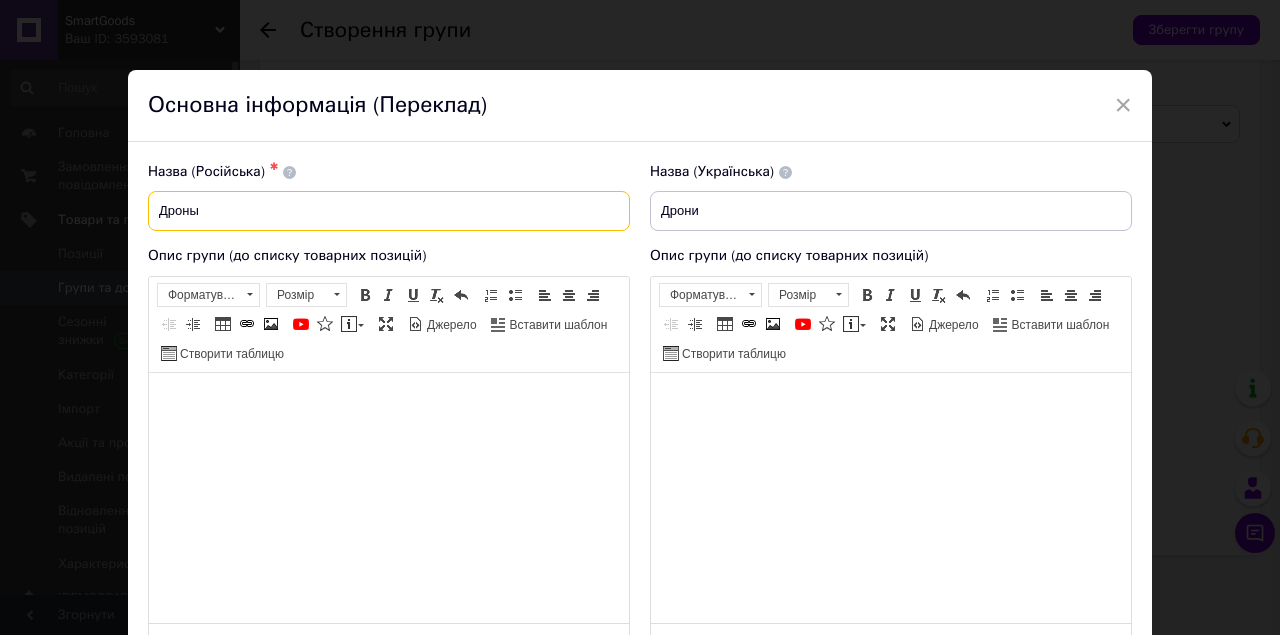 type on "Дроны" 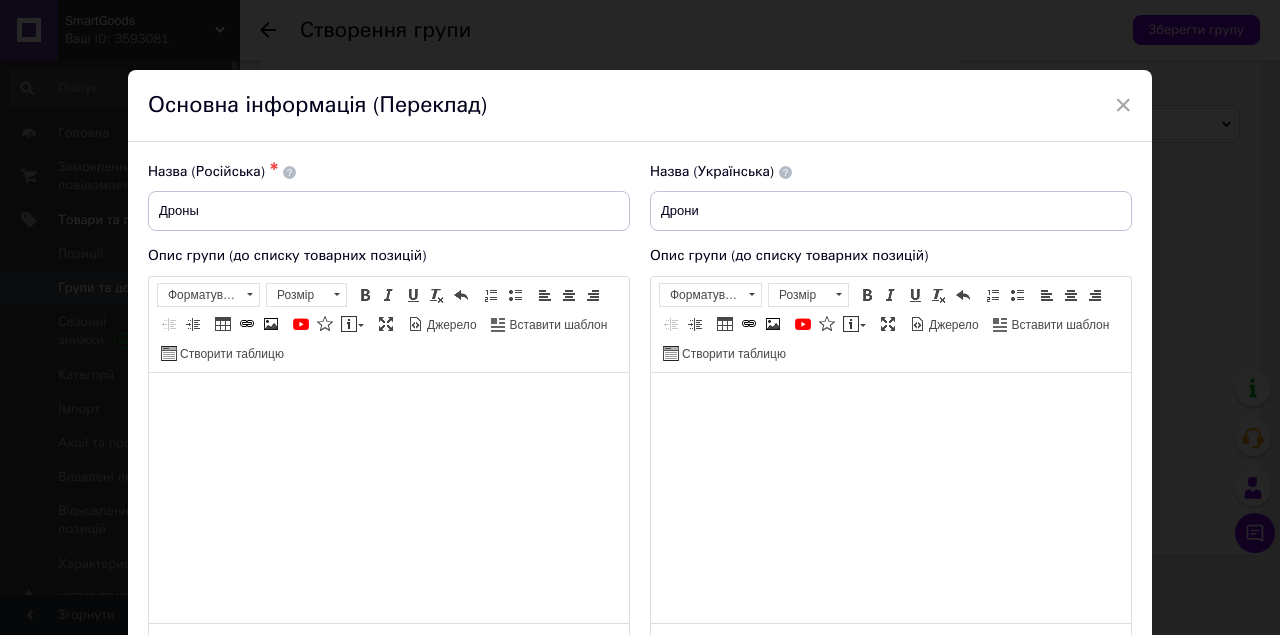 click on "Опис групи (до списку товарних позицій) Розширений текстовий редактор, EF01040C-4CC3-47D5-9EF3-BF2B641F8EA9 Панель інструментів редактора Форматування Форматування Розмір Розмір   Жирний  Сполучення клавіш Command+B   Курсив  Сполучення клавіш Command+I   Підкреслений  Сполучення клавіш Command+U   Видалити форматування   Повернути  Сполучення клавіш Command+Z   Вставити/видалити нумерований список   Вставити/видалити маркований список   По лівому краю   По центру   По правому краю   Зменшити відступ   Збільшити відступ   Таблиця   Вставити/Редагувати посилання   Зображення   YouTube" at bounding box center [891, 449] 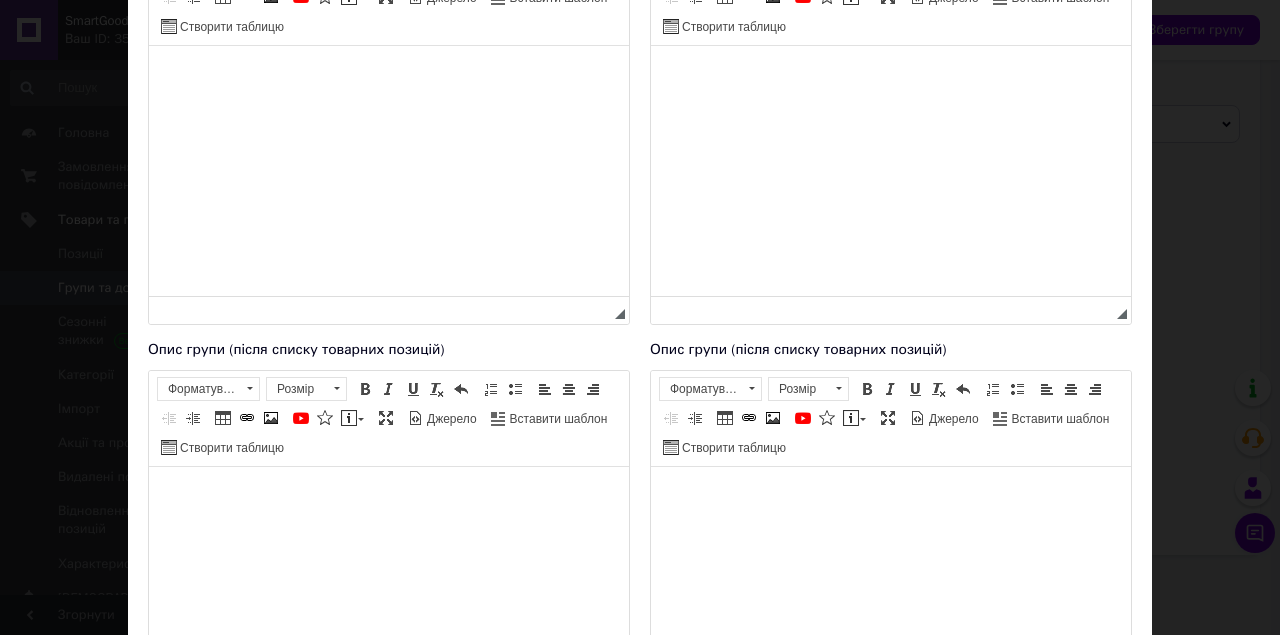 scroll, scrollTop: 603, scrollLeft: 0, axis: vertical 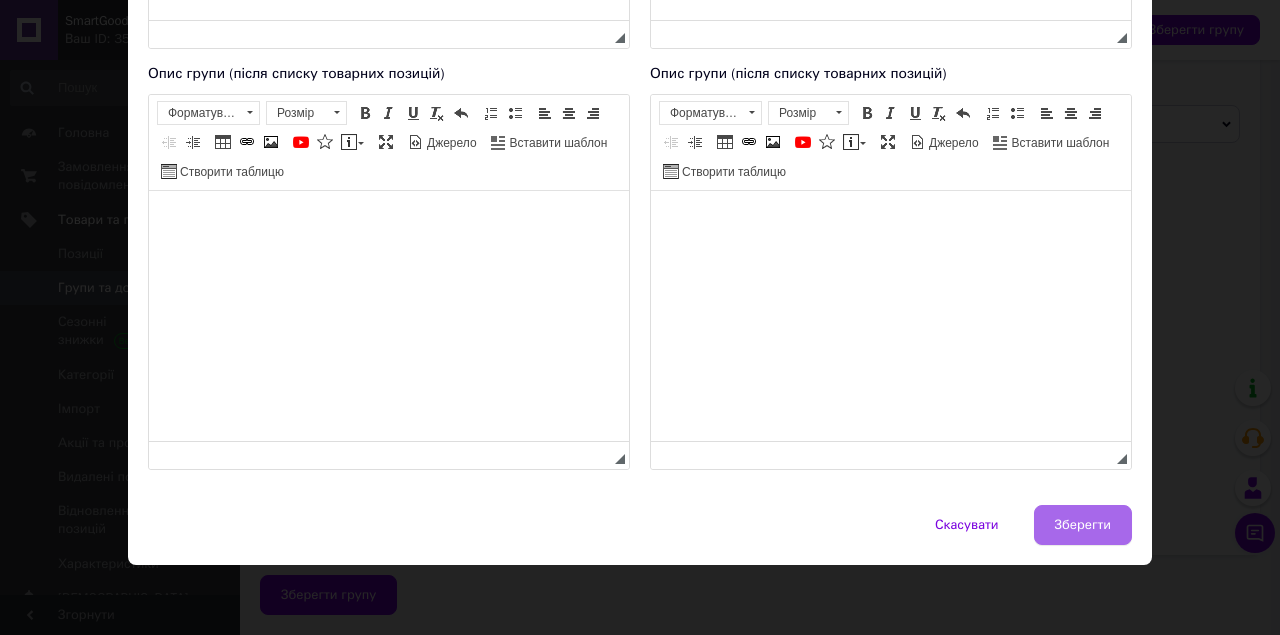 click on "Зберегти" at bounding box center (1083, 525) 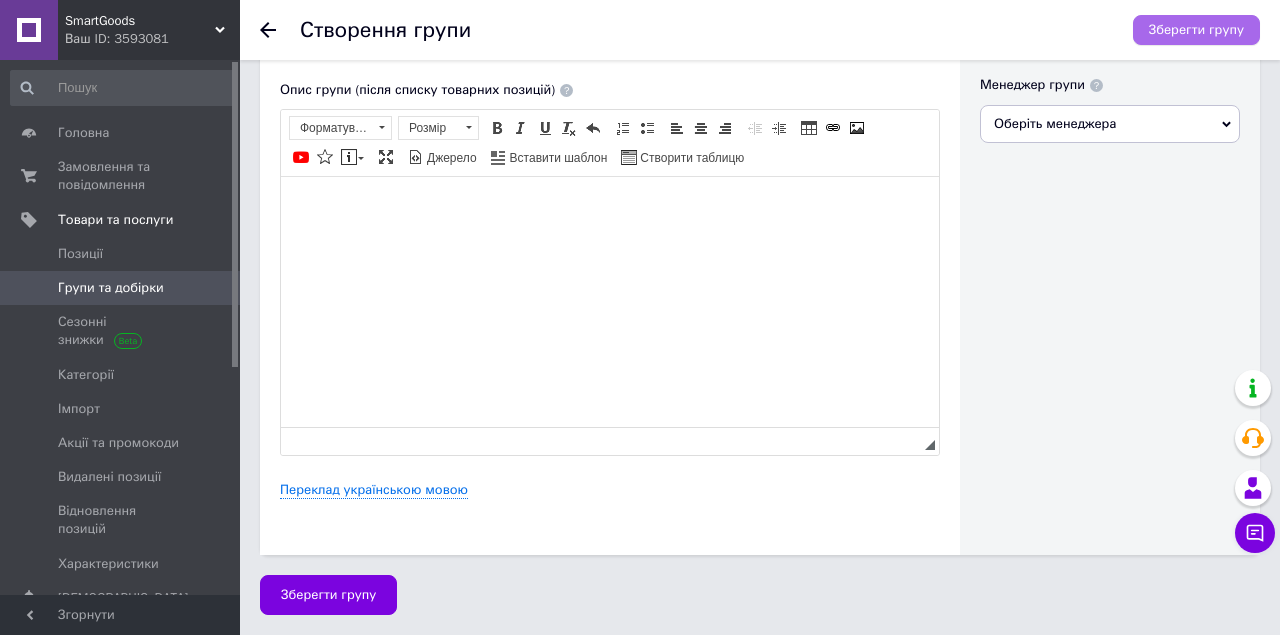 click on "Зберегти групу" at bounding box center (1196, 30) 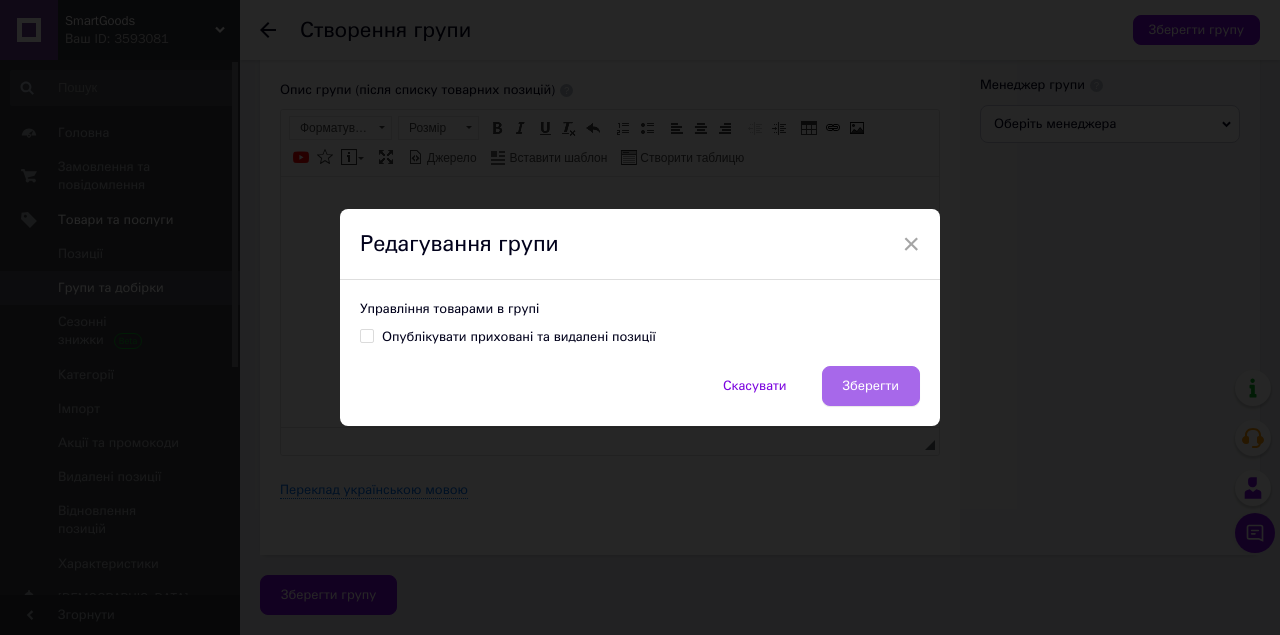 click on "Зберегти" at bounding box center (871, 386) 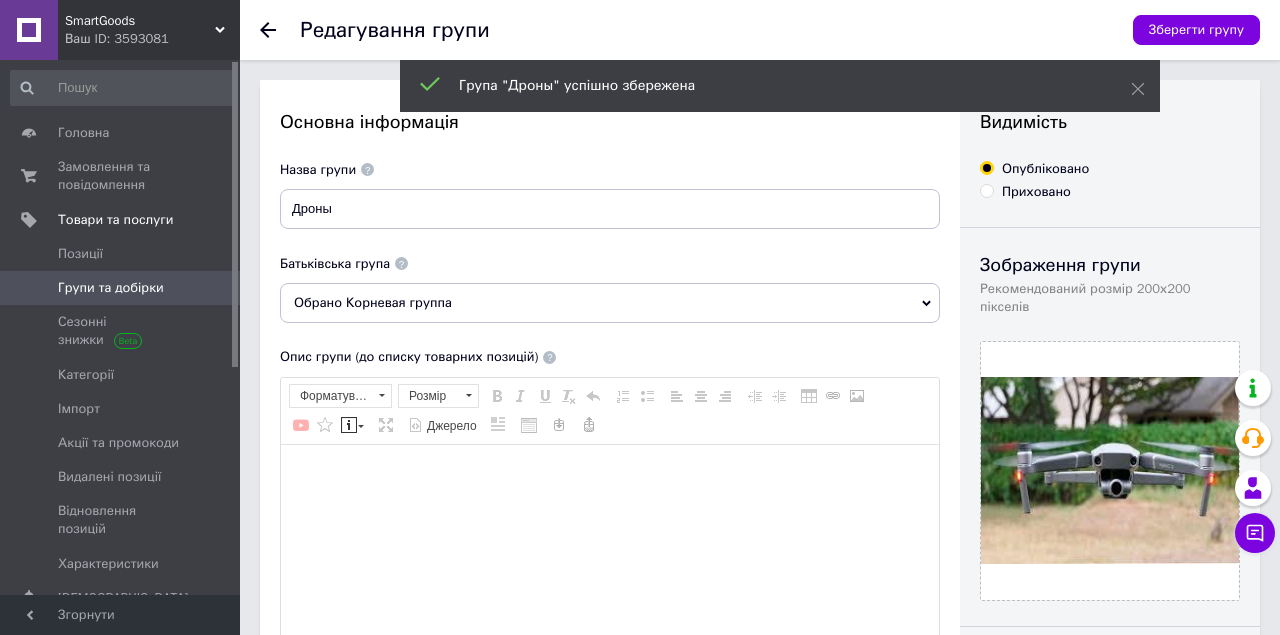 scroll, scrollTop: 0, scrollLeft: 0, axis: both 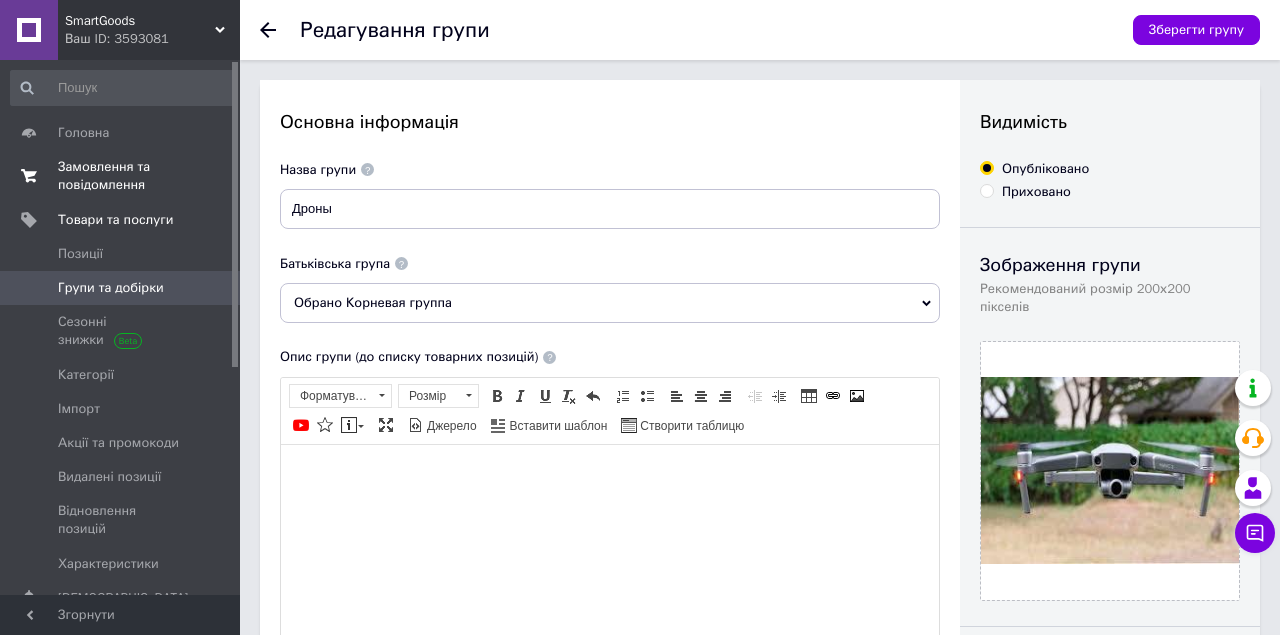 click on "Замовлення та повідомлення" at bounding box center (121, 176) 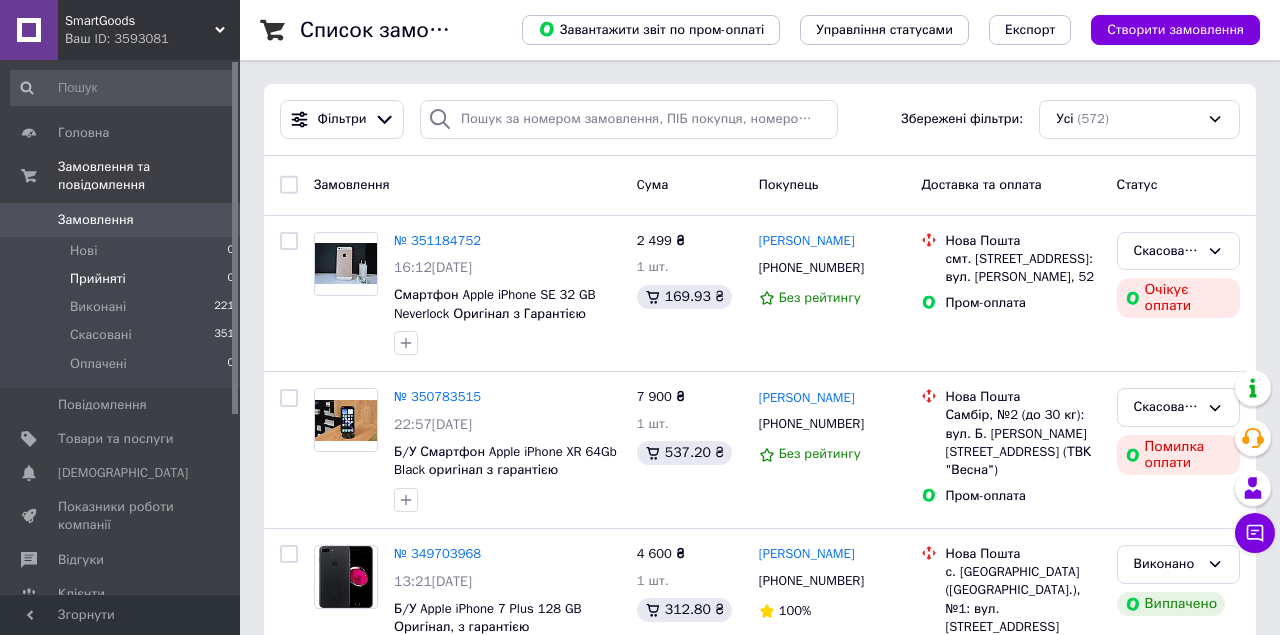 click on "Прийняті 0" at bounding box center [123, 279] 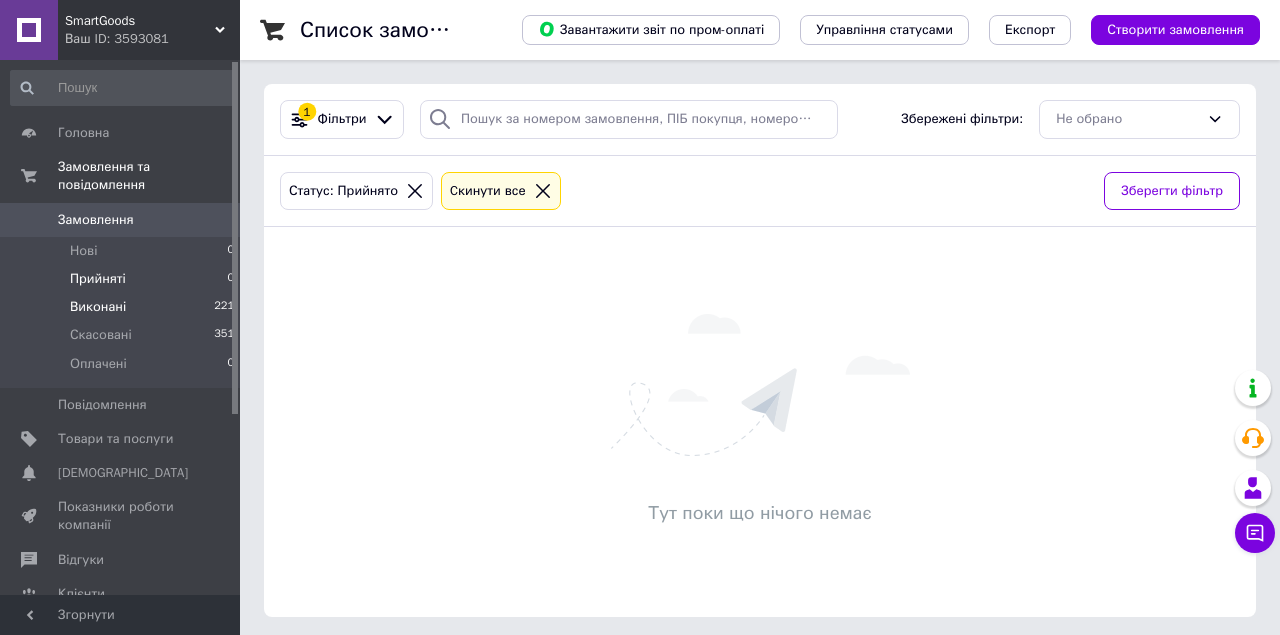 click on "Виконані 221" at bounding box center (123, 307) 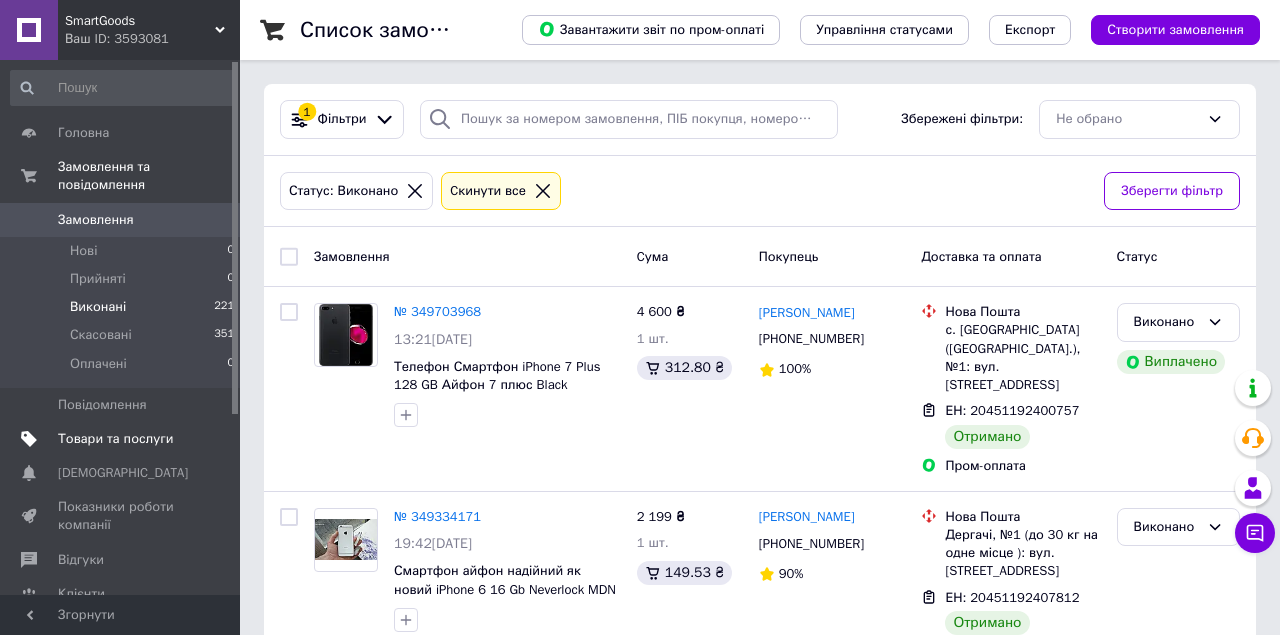 click on "Товари та послуги" at bounding box center [115, 439] 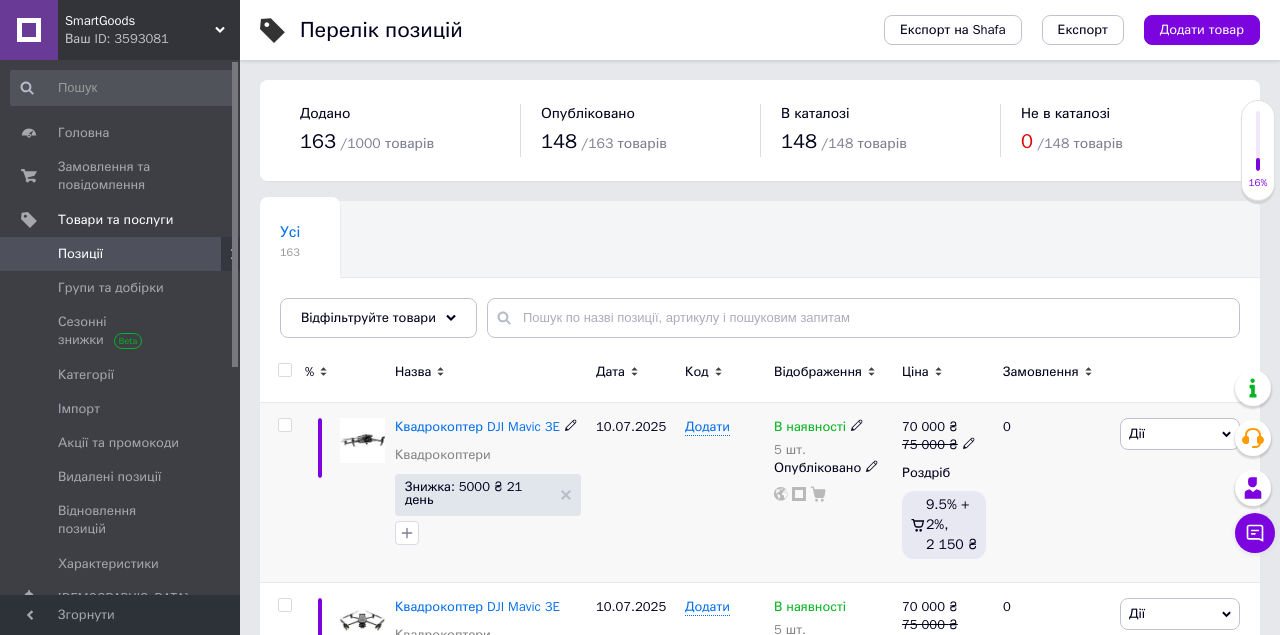 click at bounding box center (284, 425) 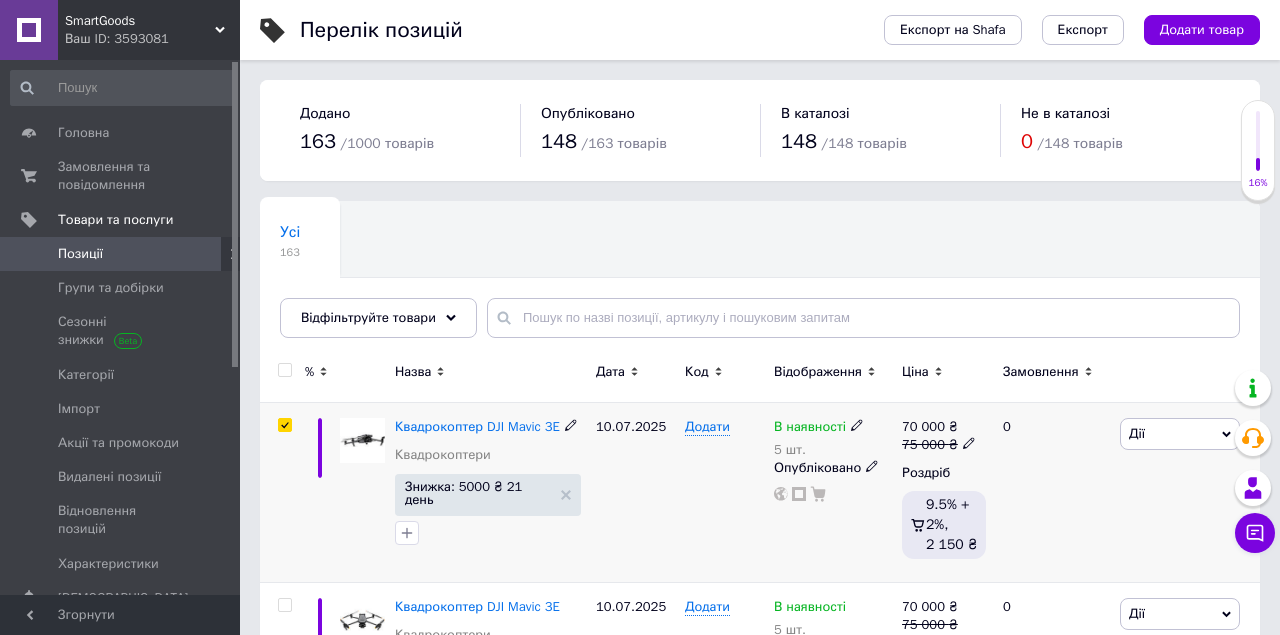 checkbox on "true" 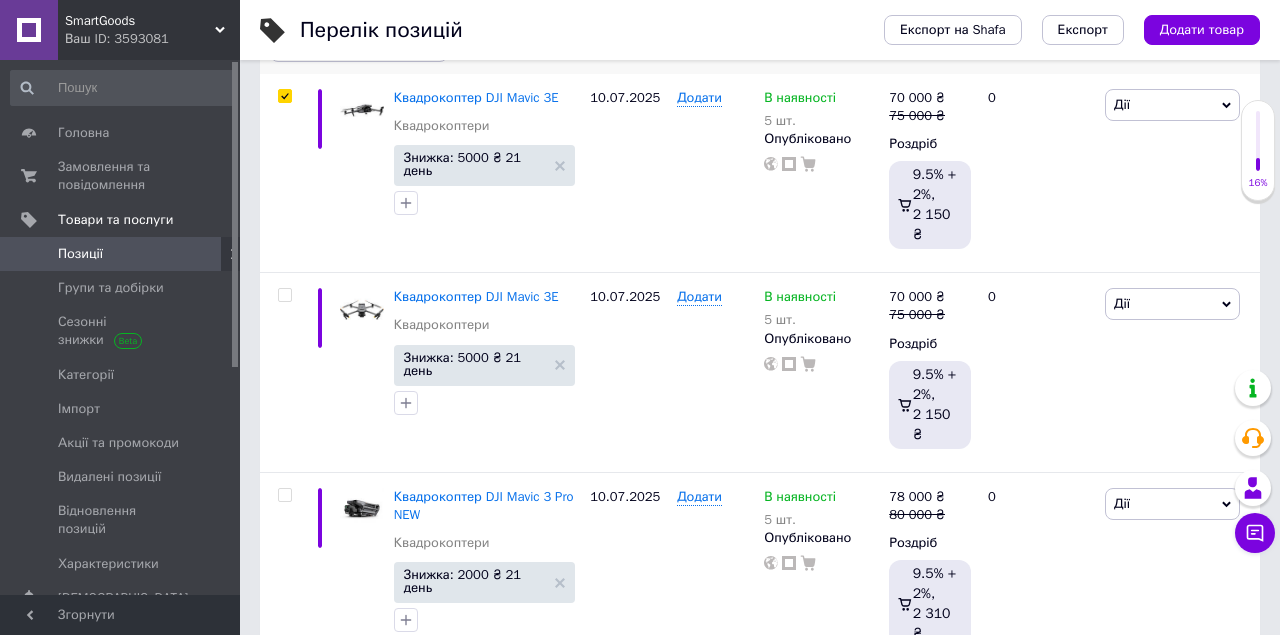 scroll, scrollTop: 353, scrollLeft: 0, axis: vertical 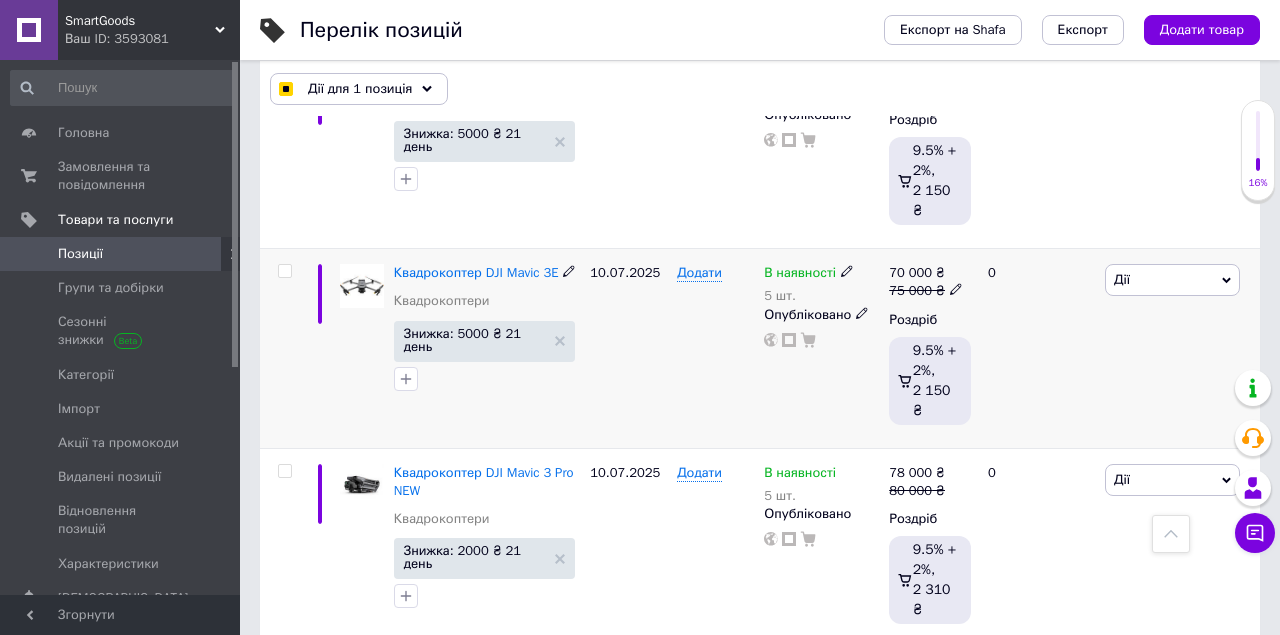 click at bounding box center (284, 271) 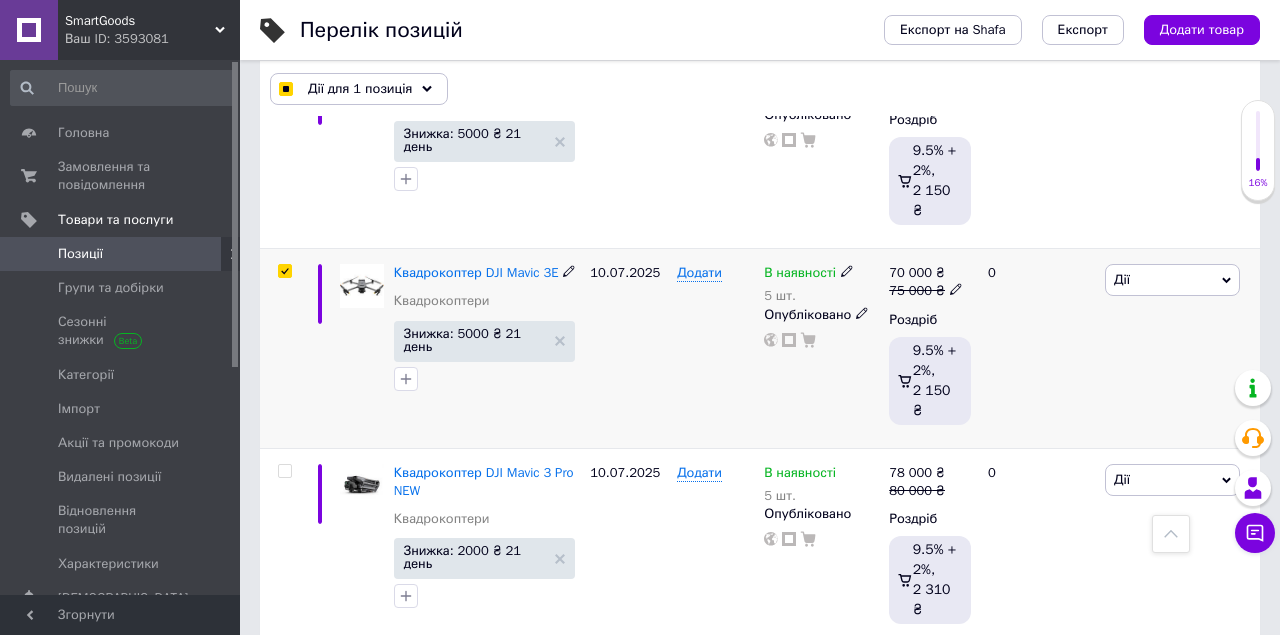 checkbox on "true" 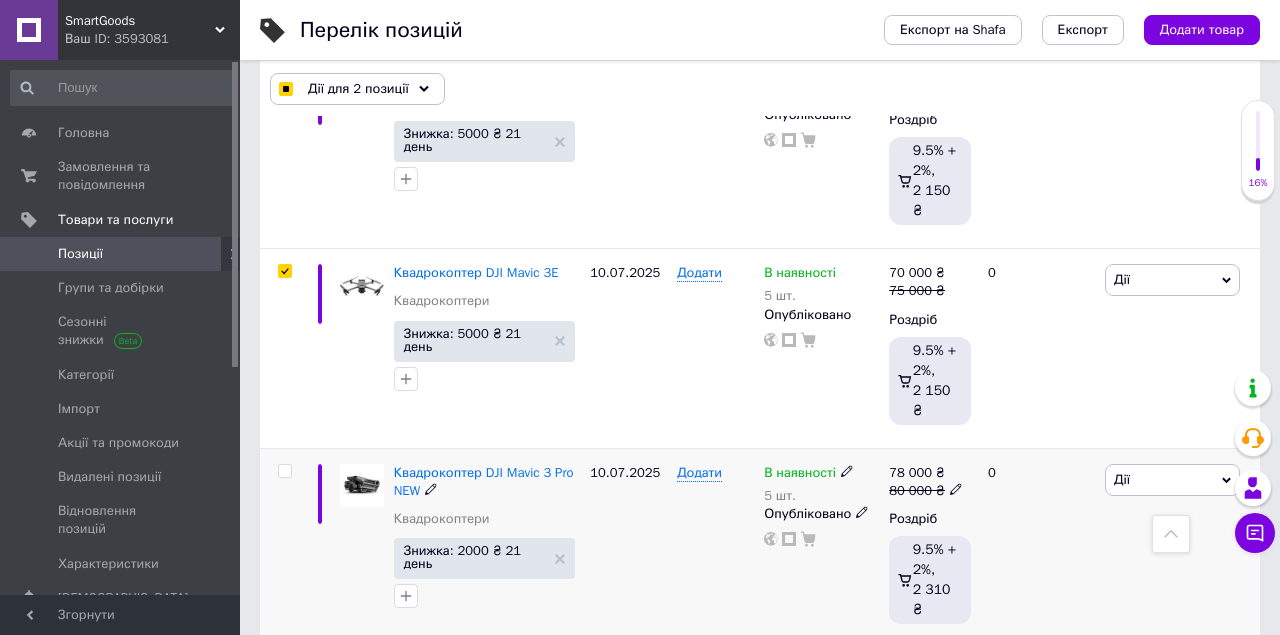 click at bounding box center (284, 471) 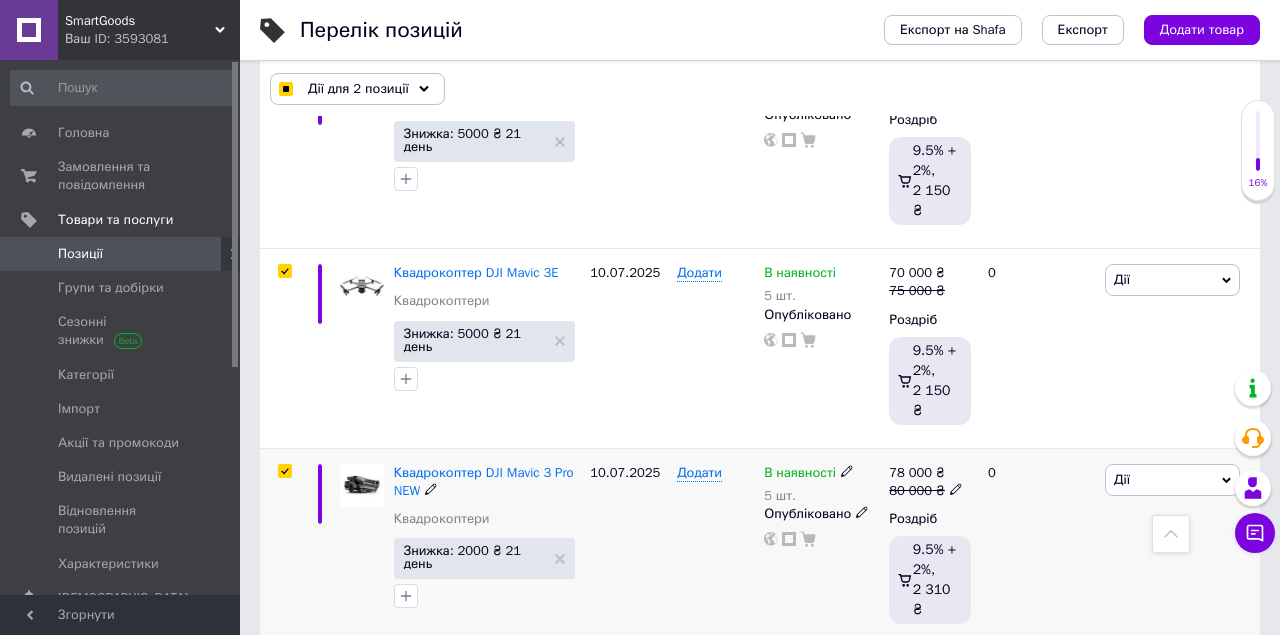 checkbox on "true" 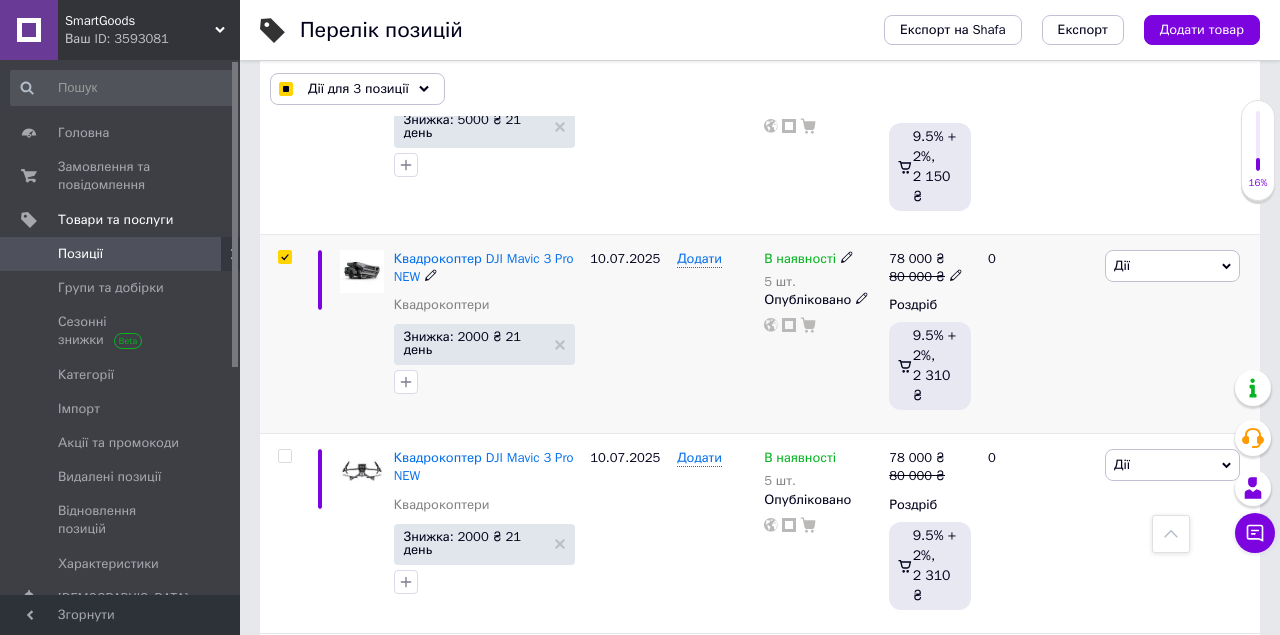 scroll, scrollTop: 577, scrollLeft: 0, axis: vertical 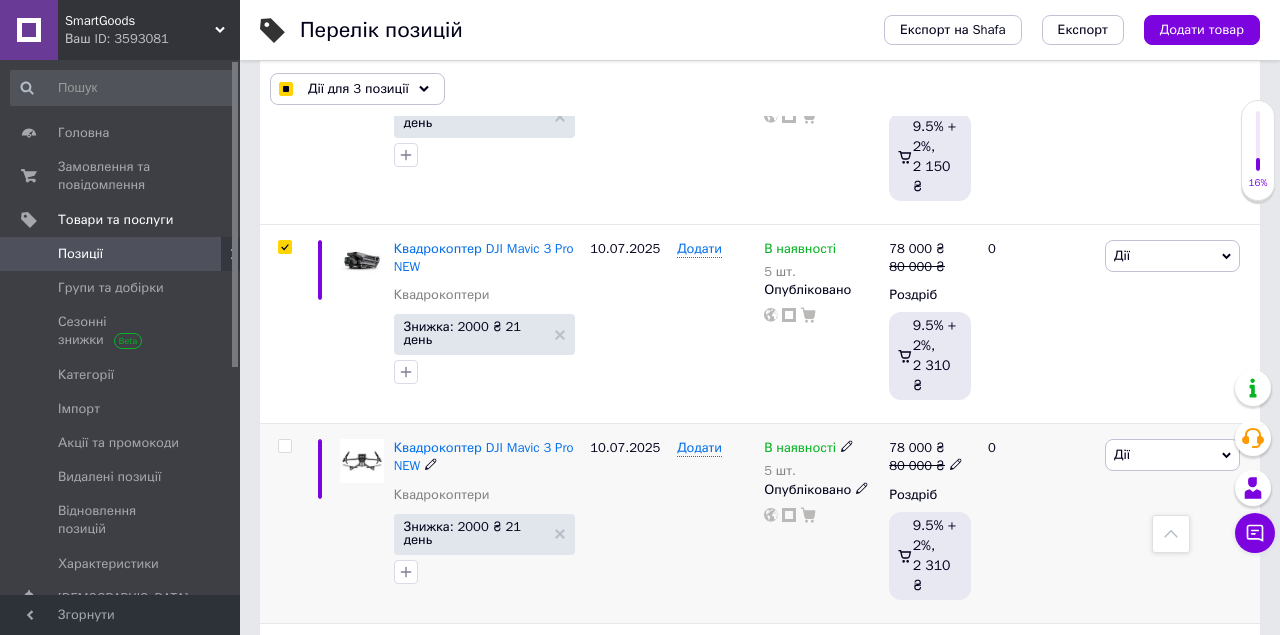 click at bounding box center [284, 446] 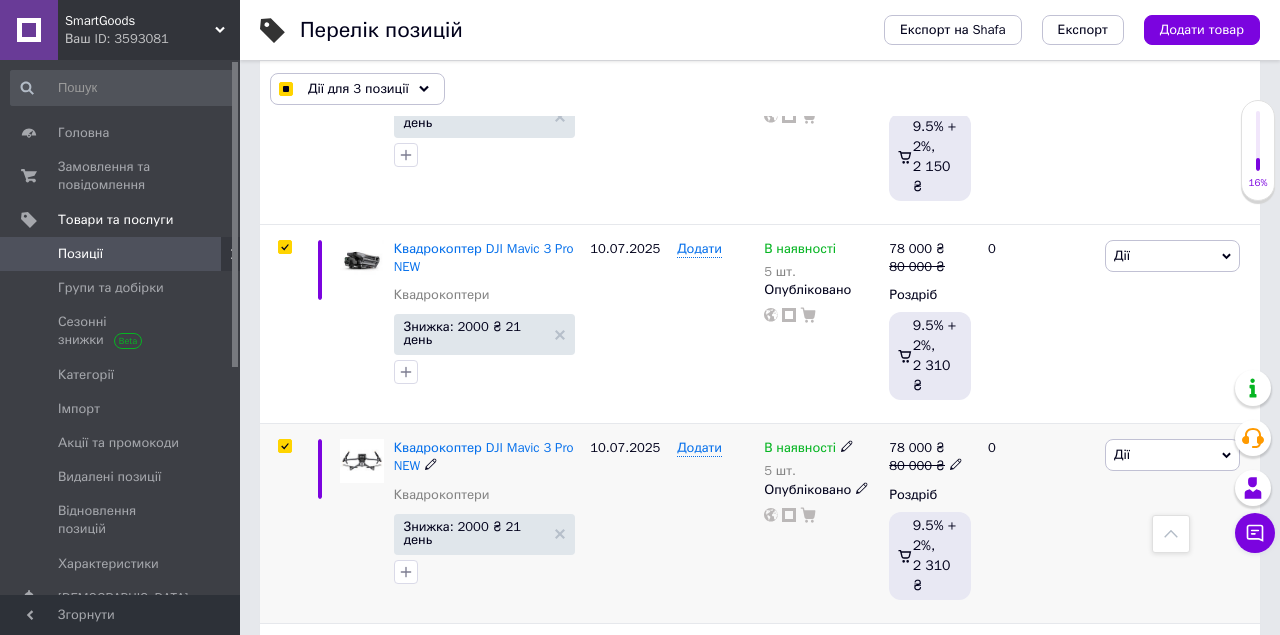 checkbox on "true" 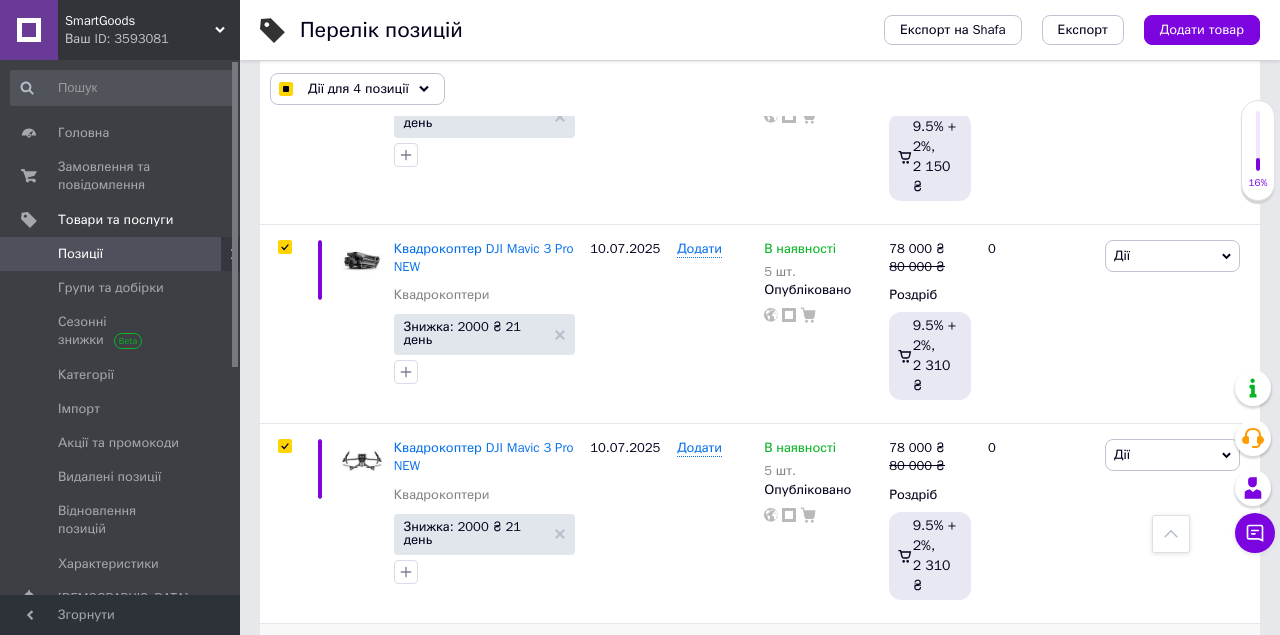 click at bounding box center (284, 646) 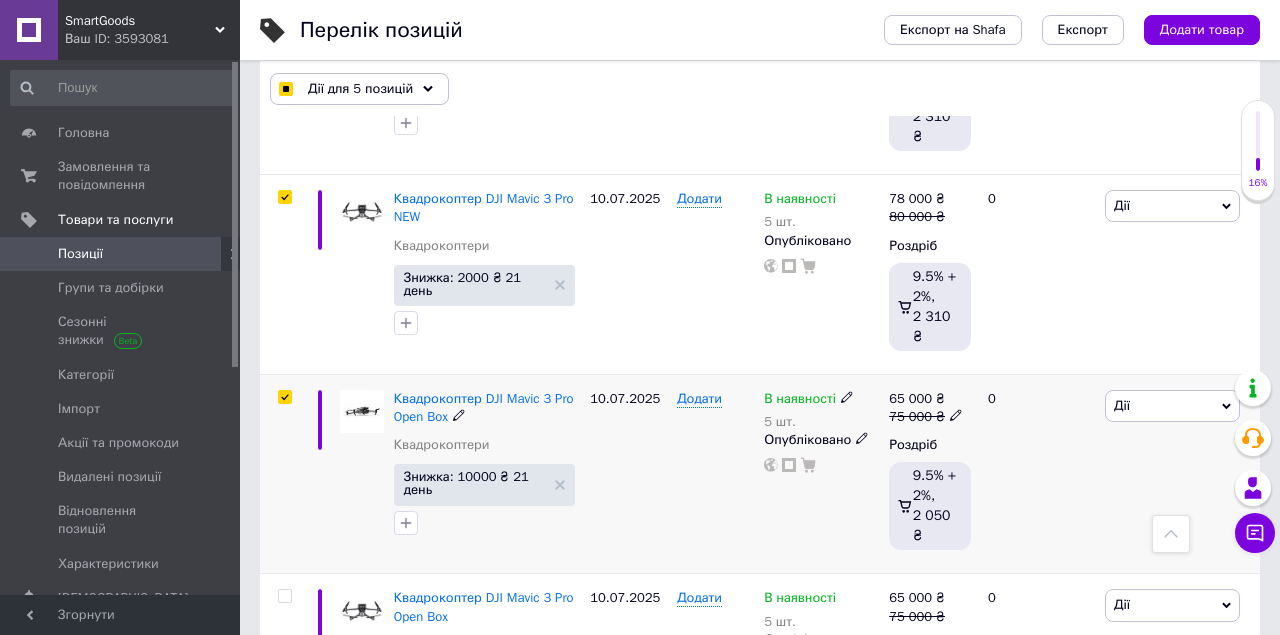 scroll, scrollTop: 830, scrollLeft: 0, axis: vertical 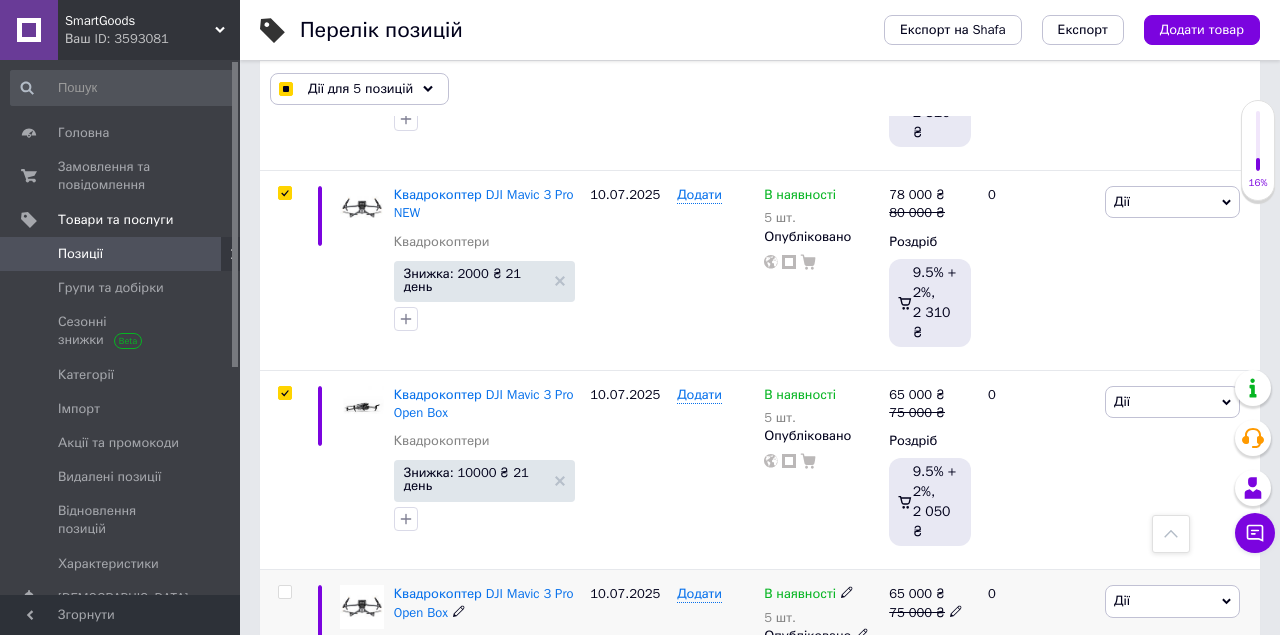 click at bounding box center [284, 592] 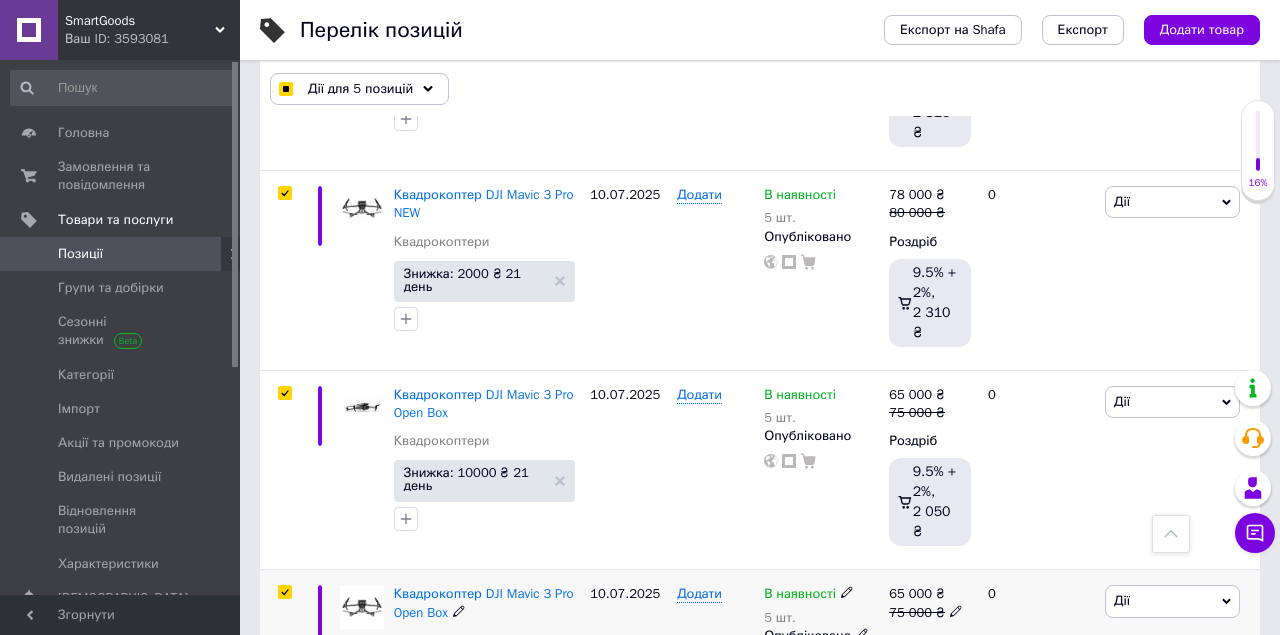checkbox on "true" 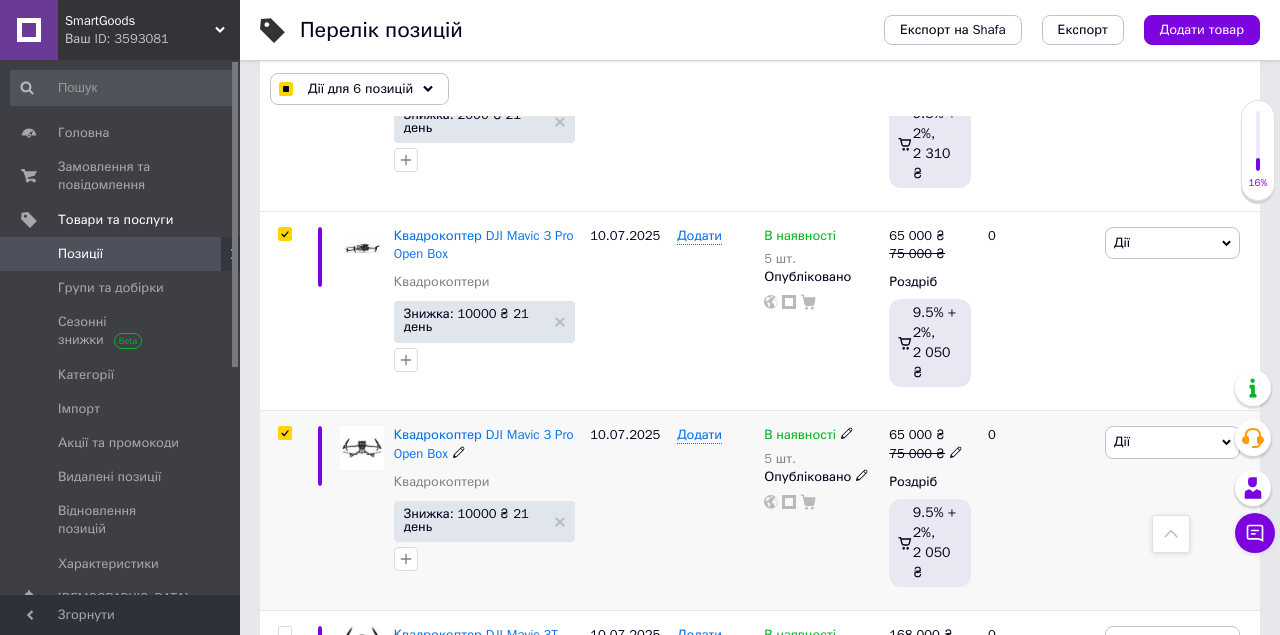 scroll, scrollTop: 1075, scrollLeft: 0, axis: vertical 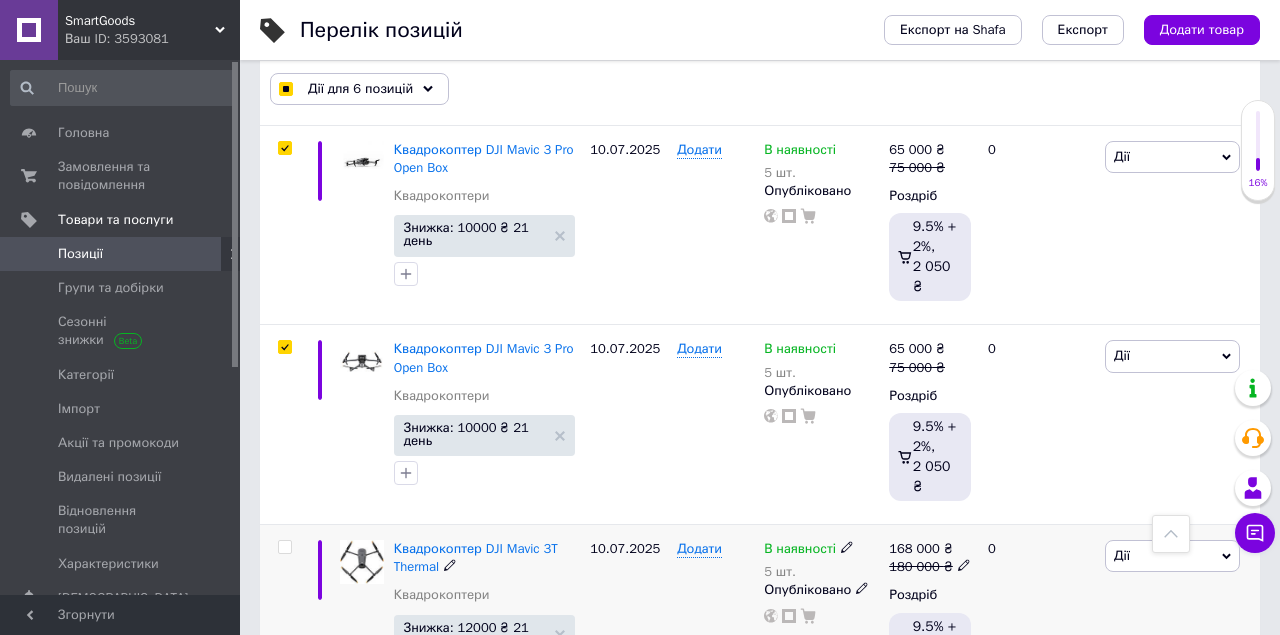 click at bounding box center [284, 547] 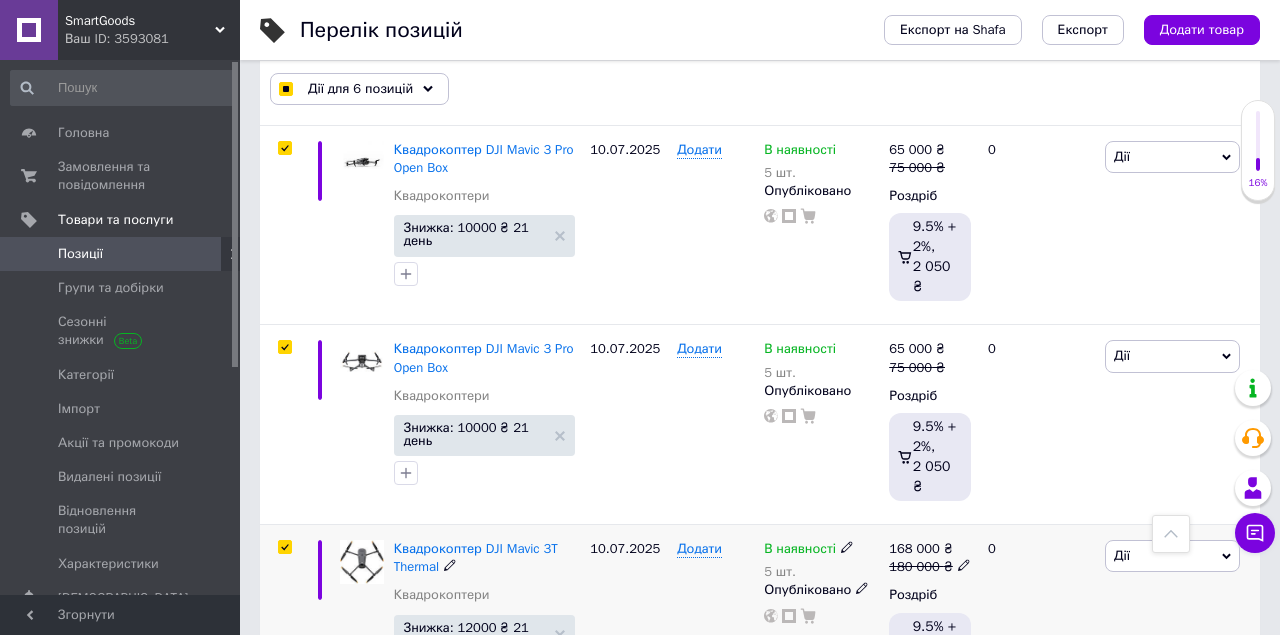 checkbox on "true" 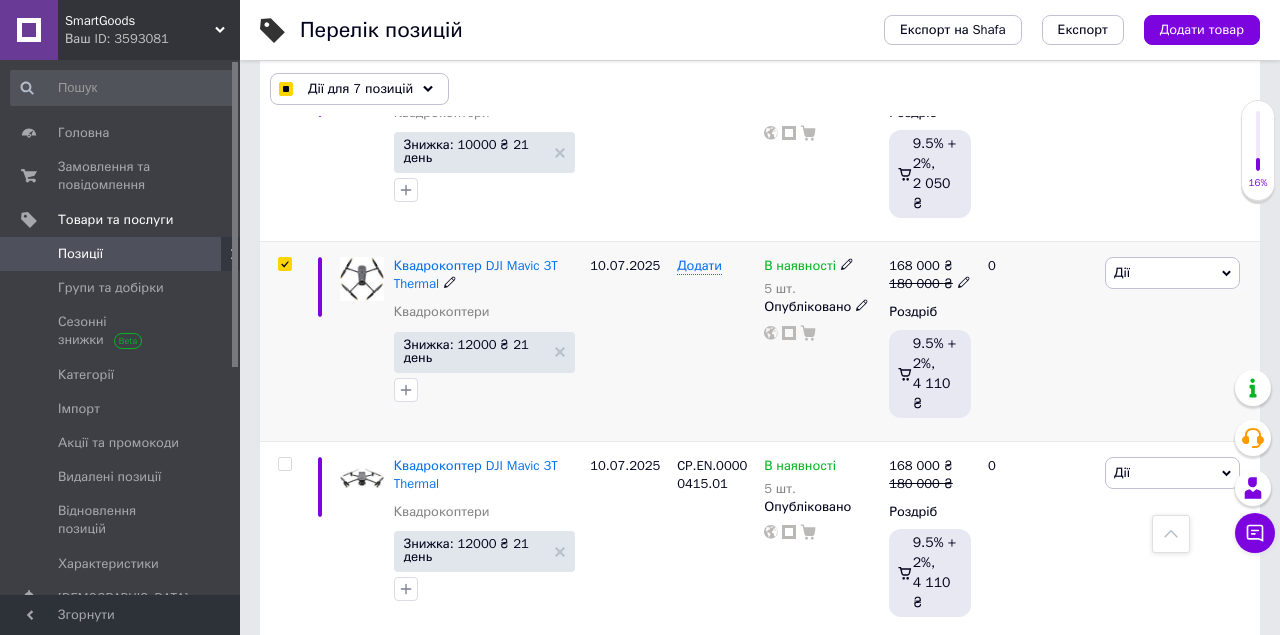 scroll, scrollTop: 1354, scrollLeft: 0, axis: vertical 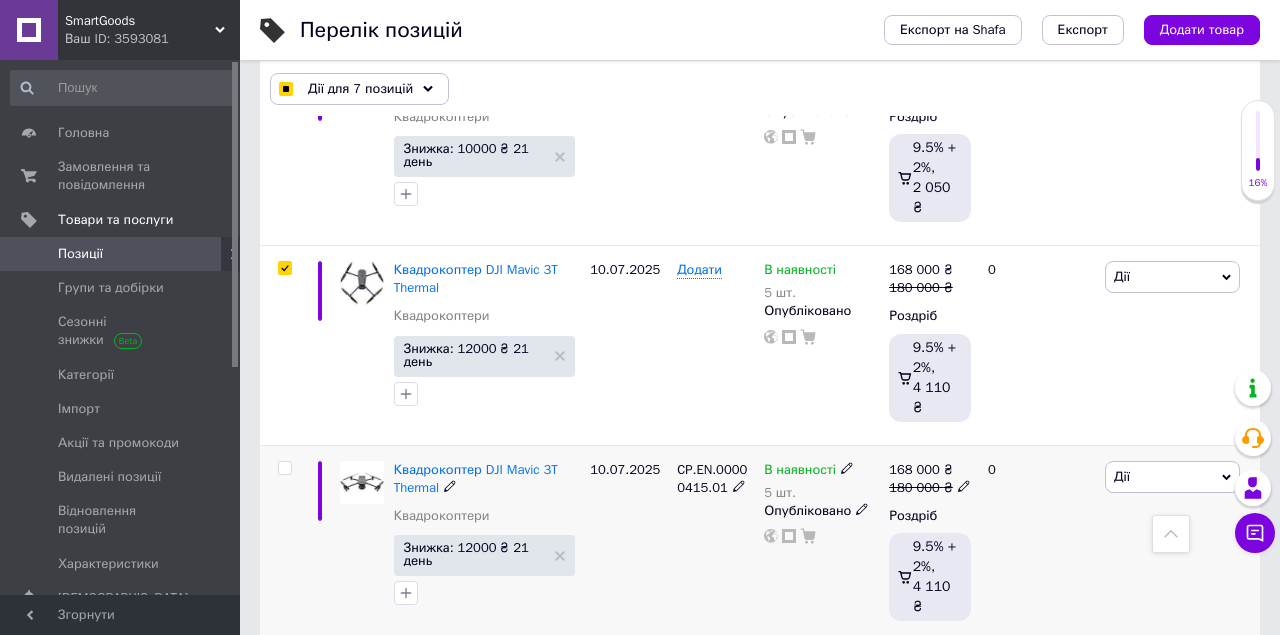 click at bounding box center [284, 468] 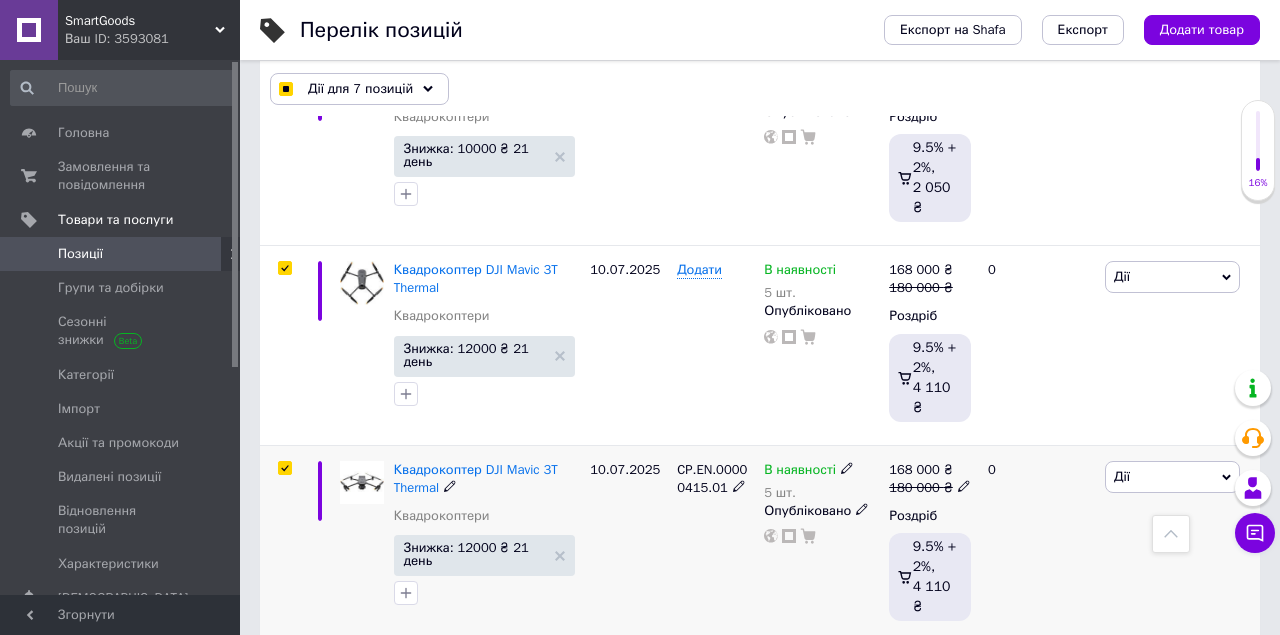 checkbox on "true" 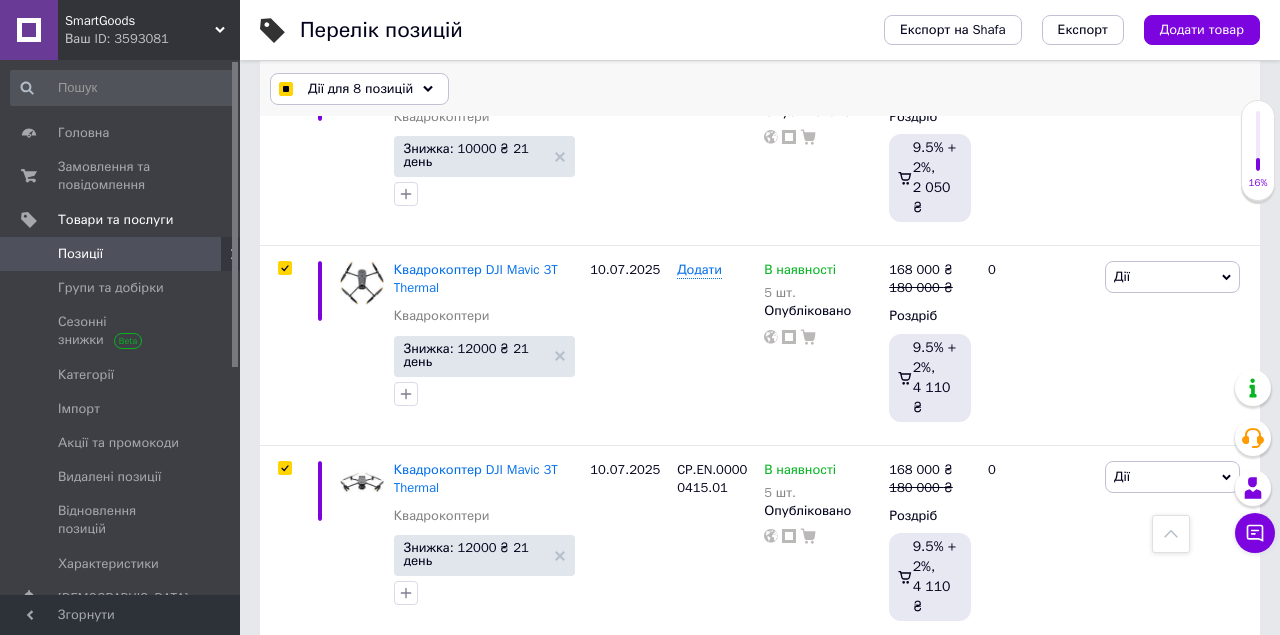 click on "Дії для 8 позицій" at bounding box center [360, 89] 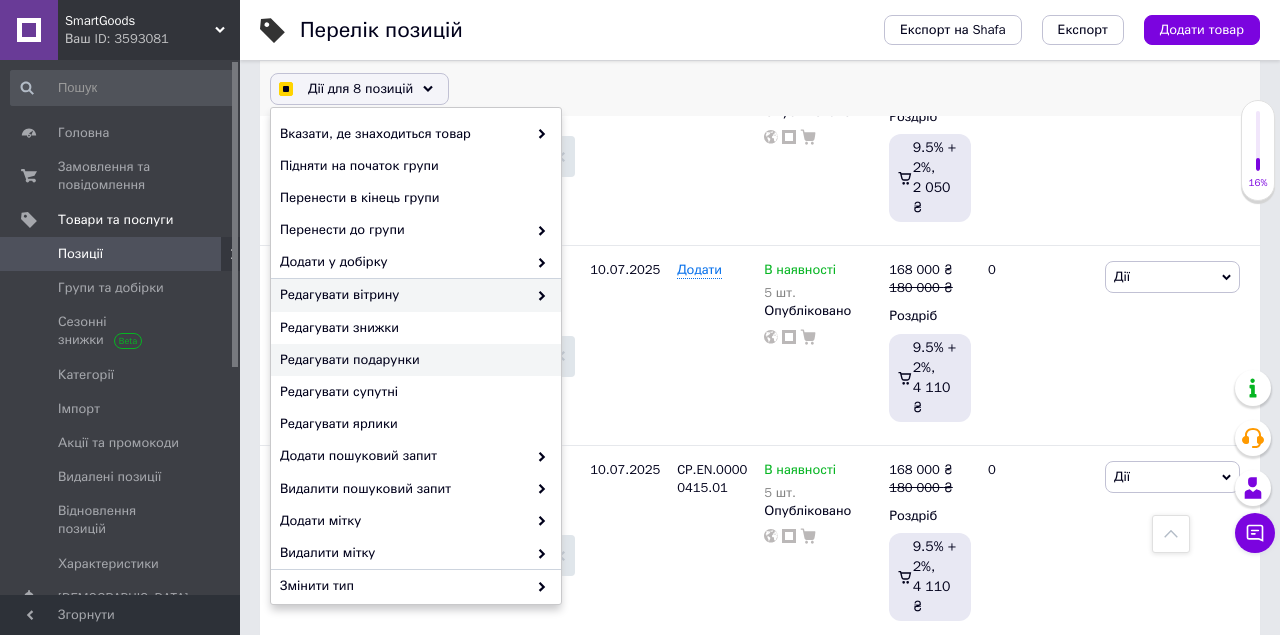 checkbox on "true" 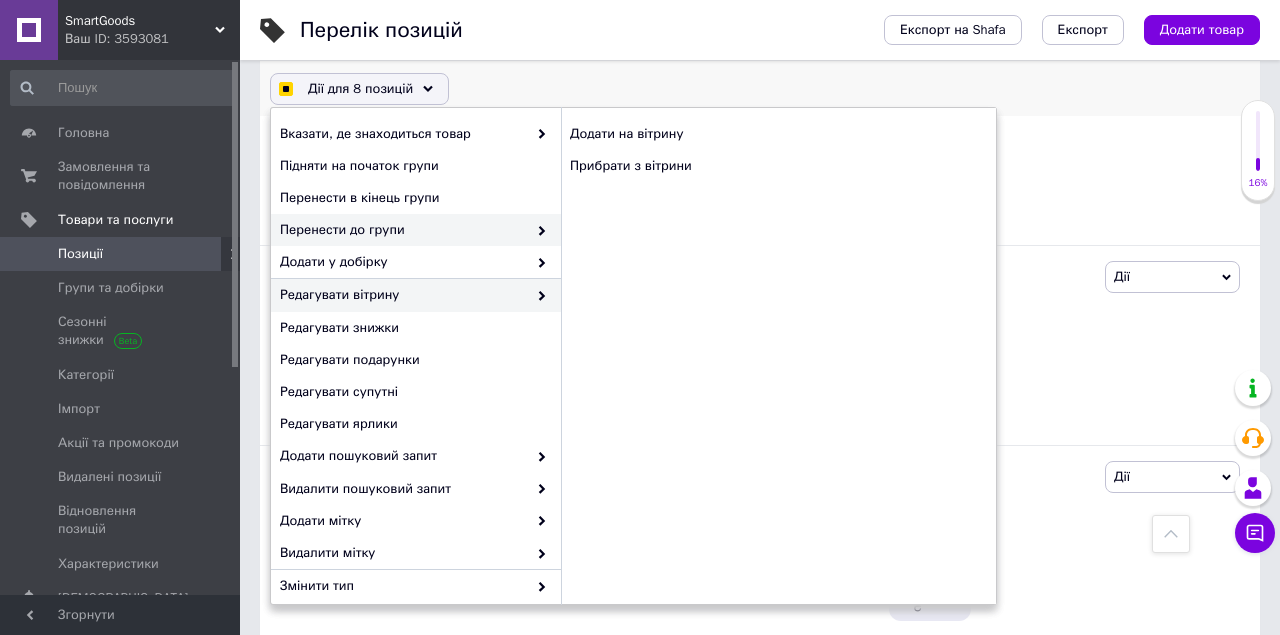 checkbox on "true" 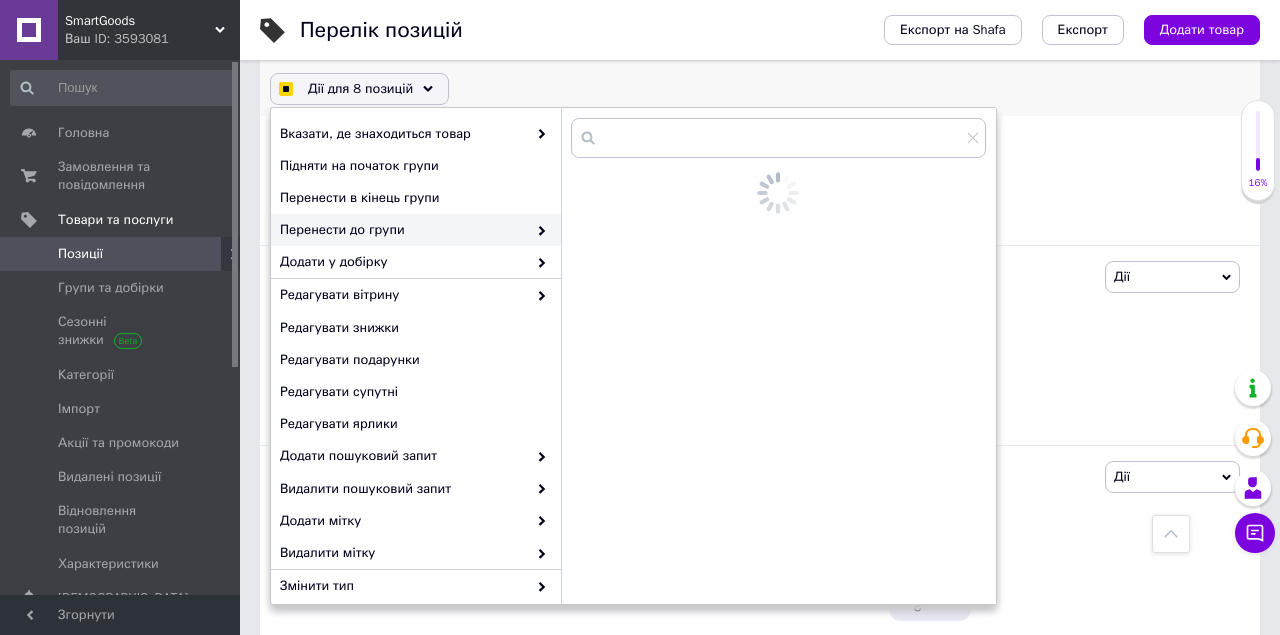 checkbox on "true" 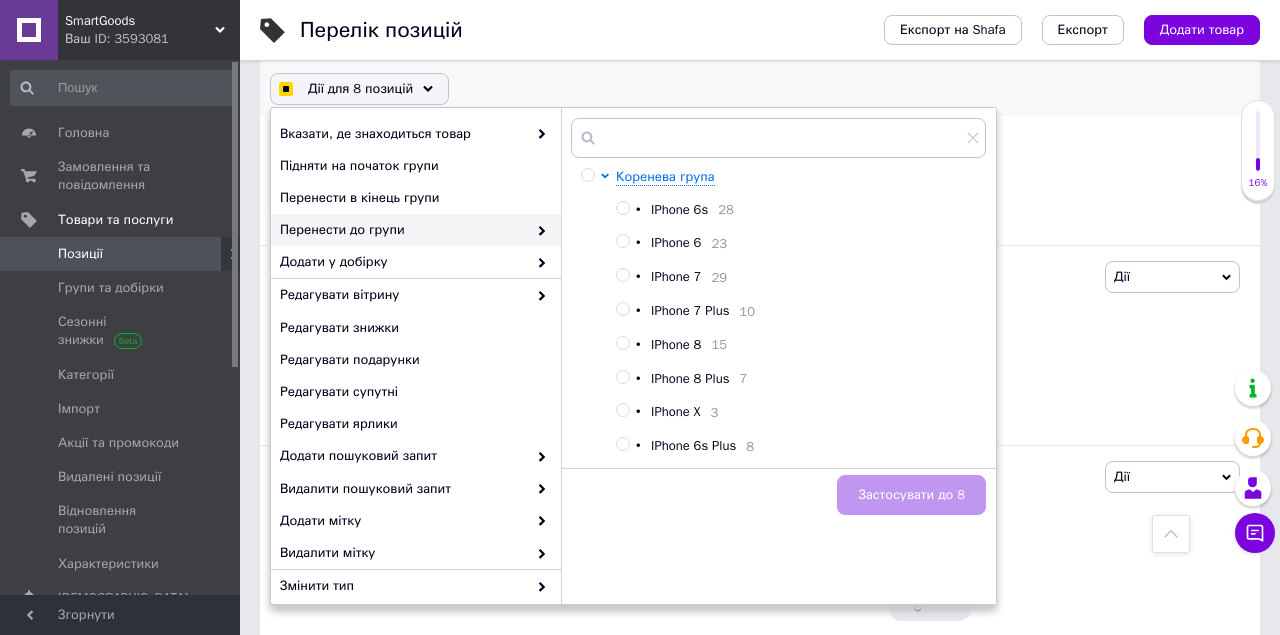 scroll, scrollTop: 202, scrollLeft: 0, axis: vertical 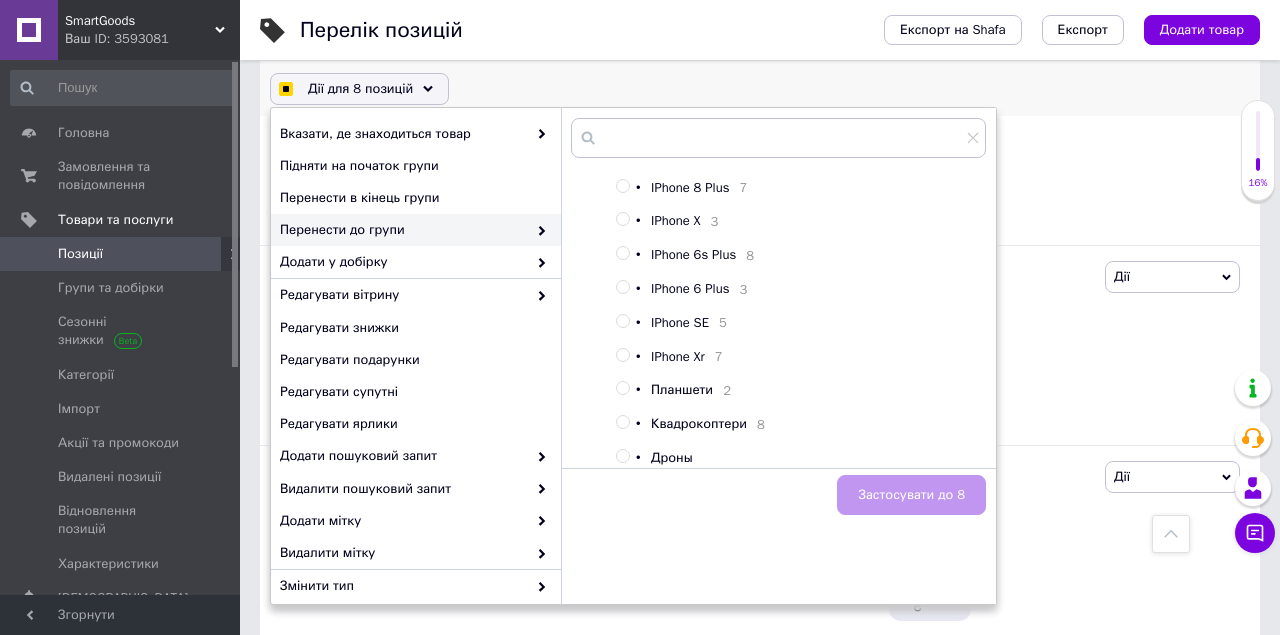 checkbox on "true" 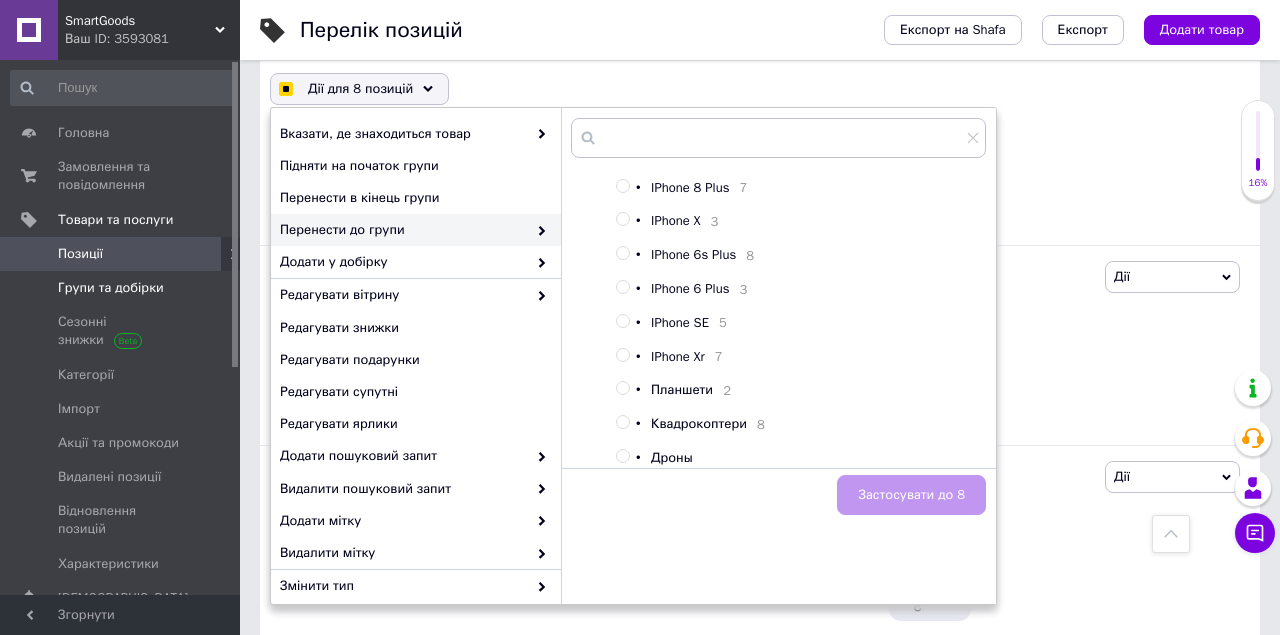 checkbox on "true" 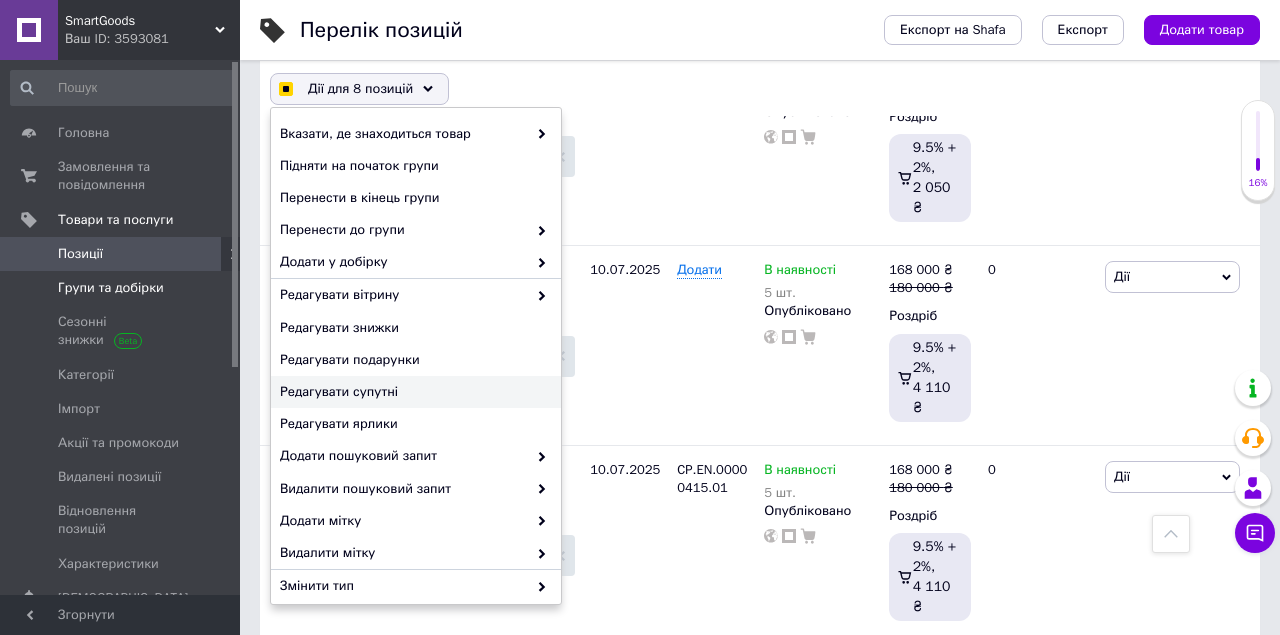 click on "Групи та добірки" at bounding box center [111, 288] 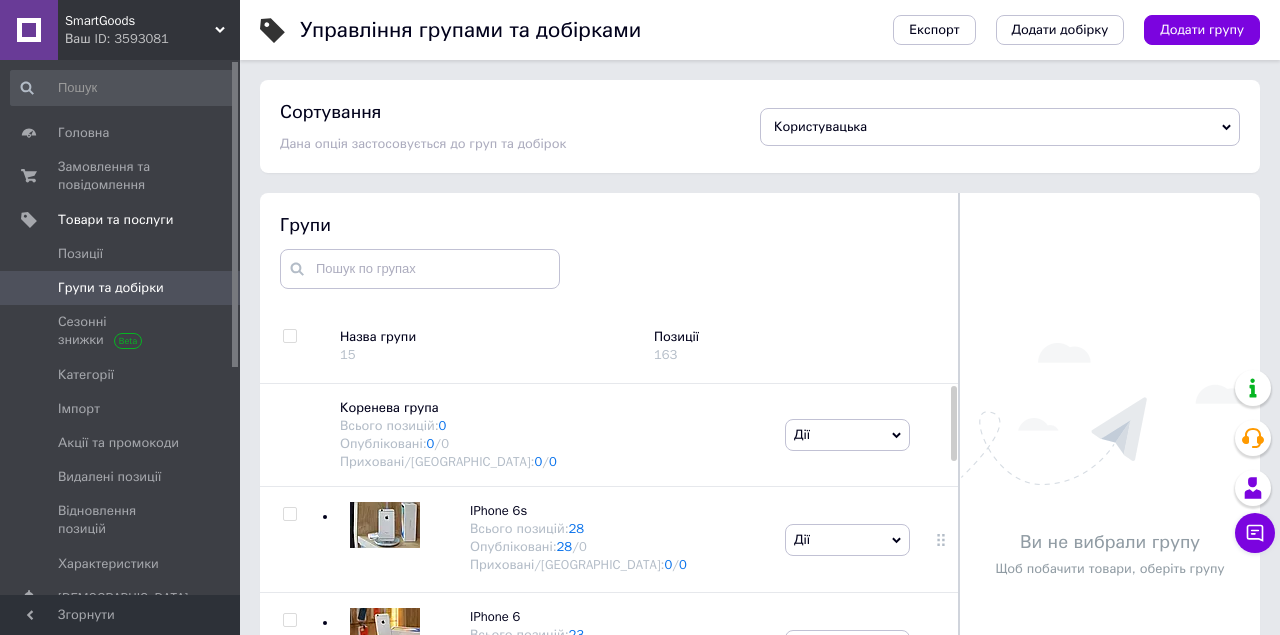 scroll, scrollTop: 113, scrollLeft: 0, axis: vertical 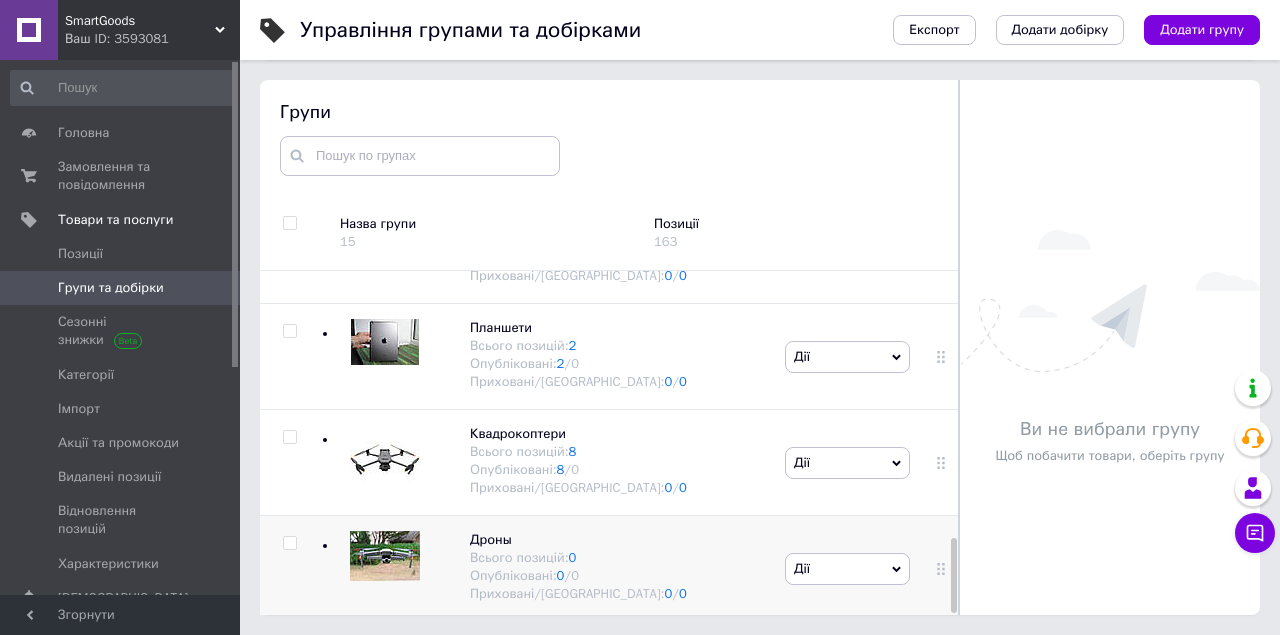 click at bounding box center [289, 543] 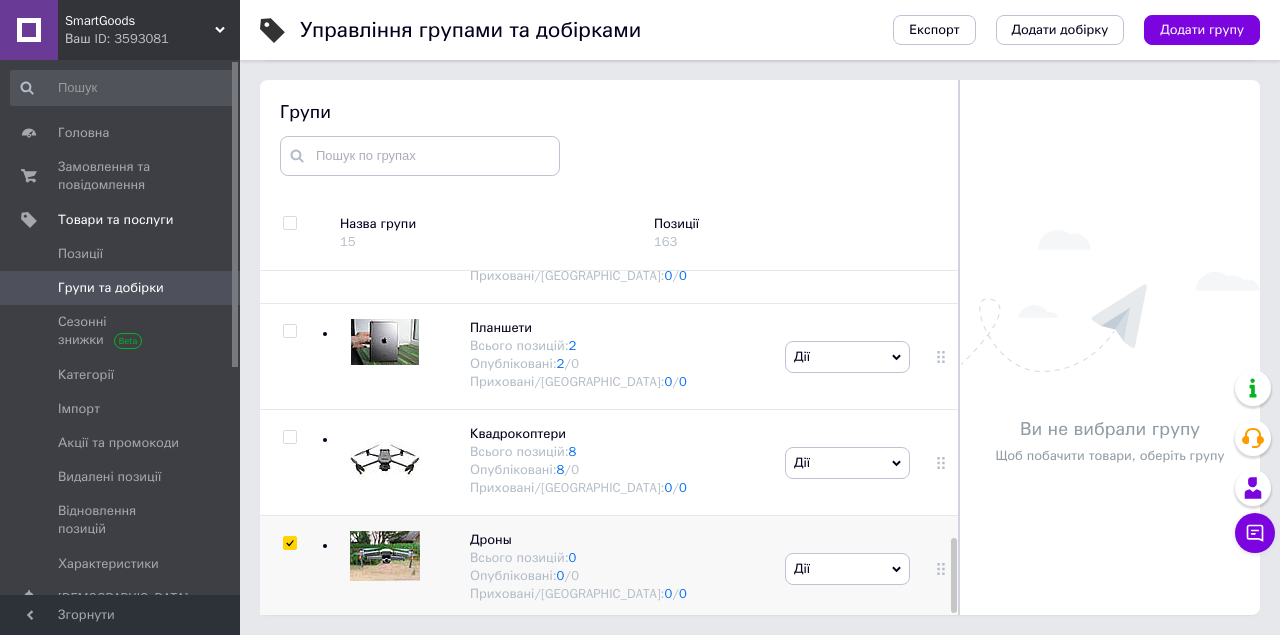 checkbox on "true" 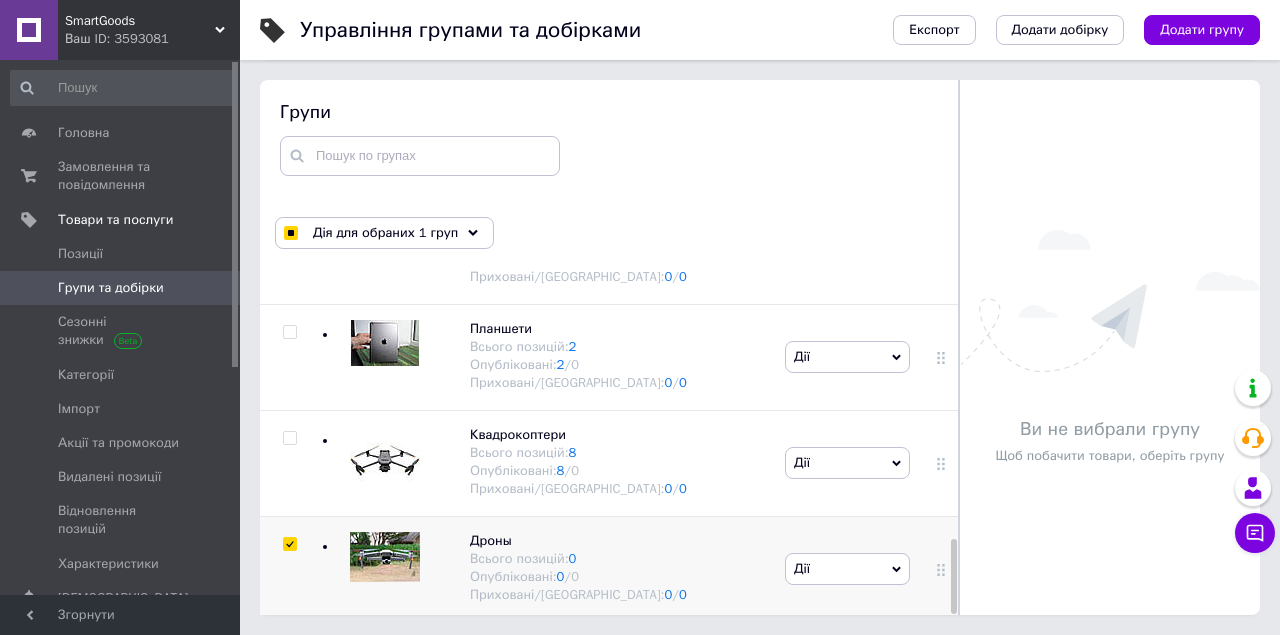 scroll, scrollTop: 1655, scrollLeft: 0, axis: vertical 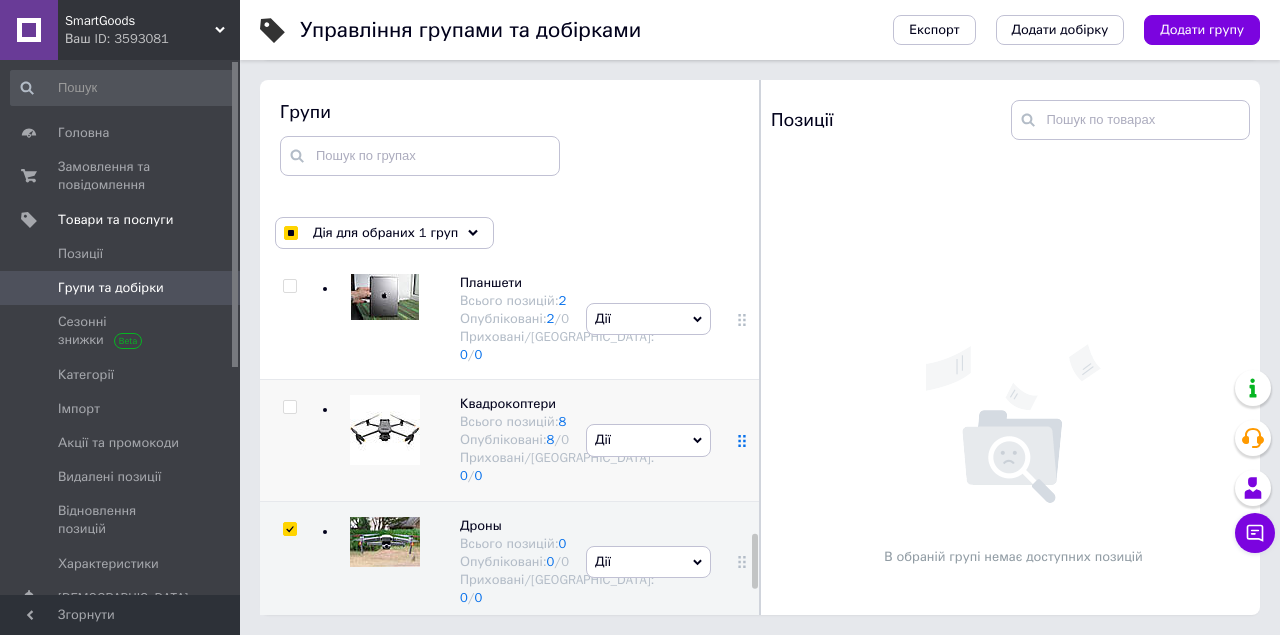 click 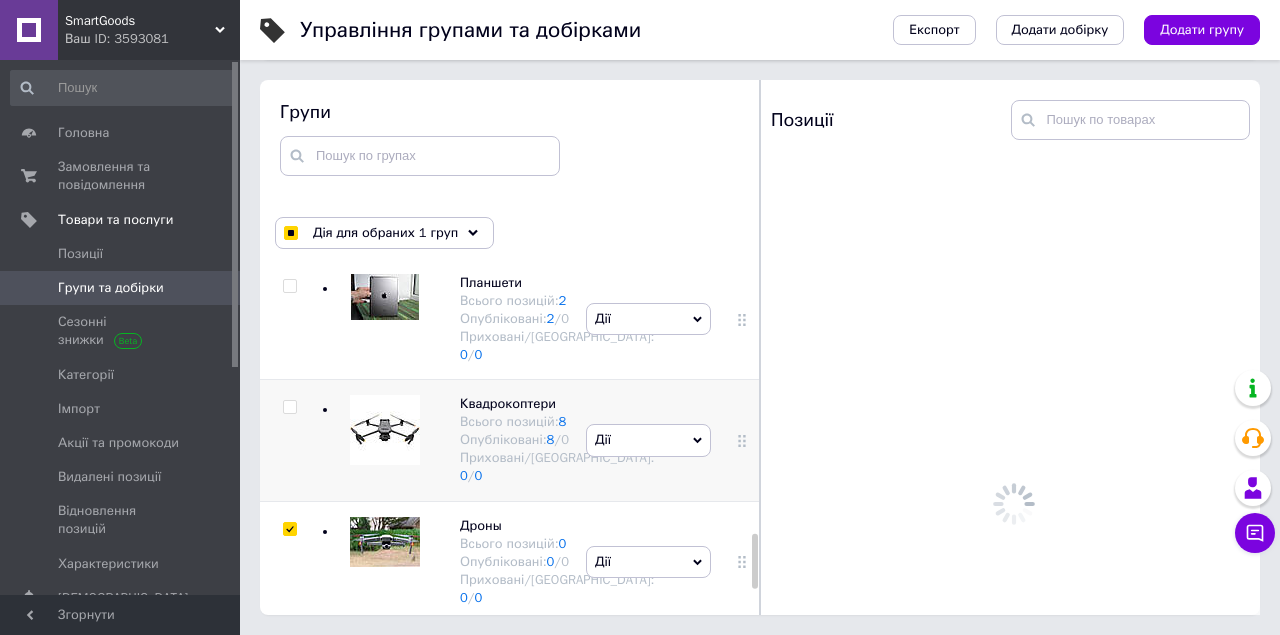 click 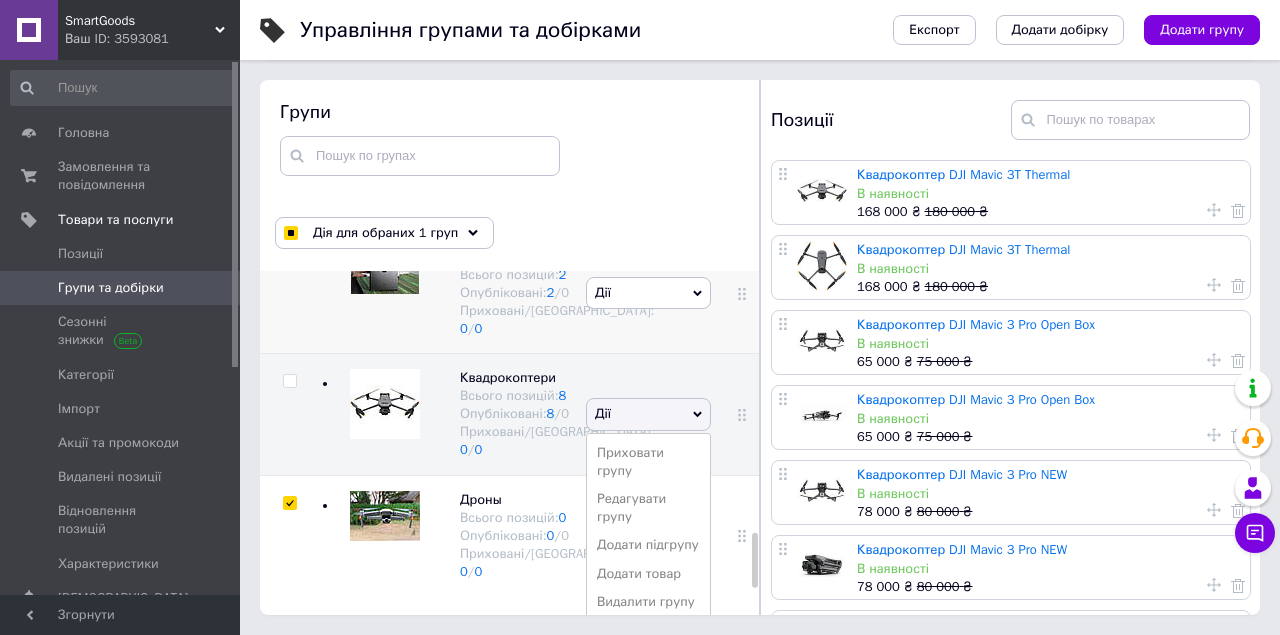 scroll, scrollTop: 1823, scrollLeft: 0, axis: vertical 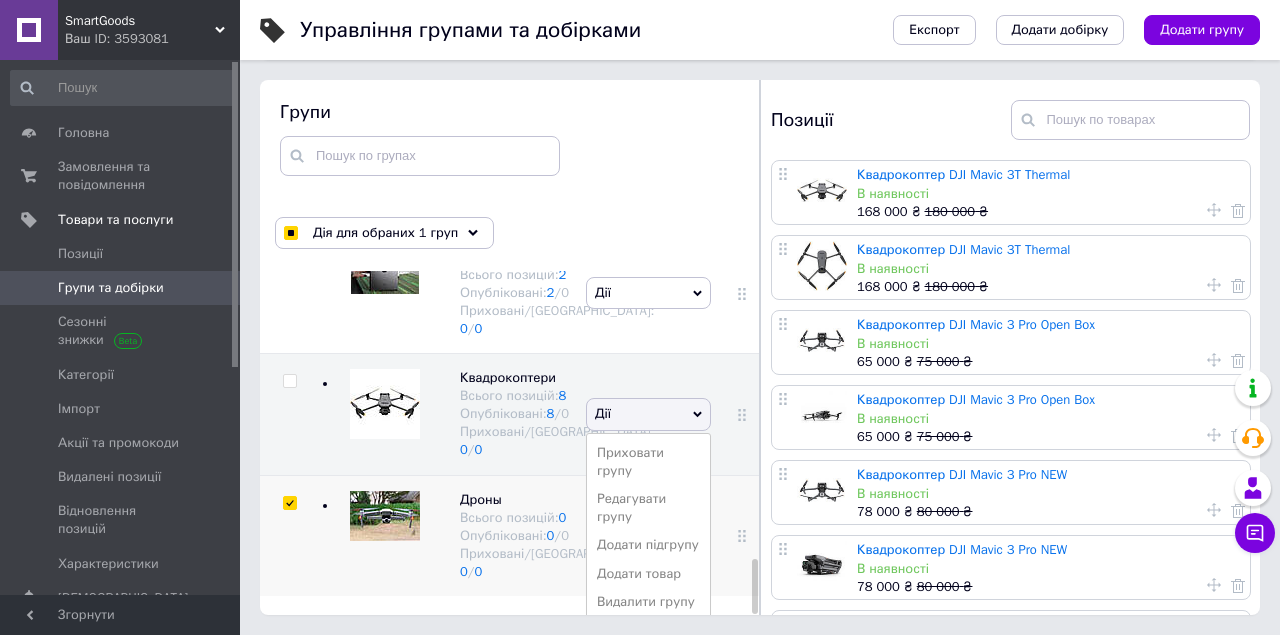 click at bounding box center [741, 535] 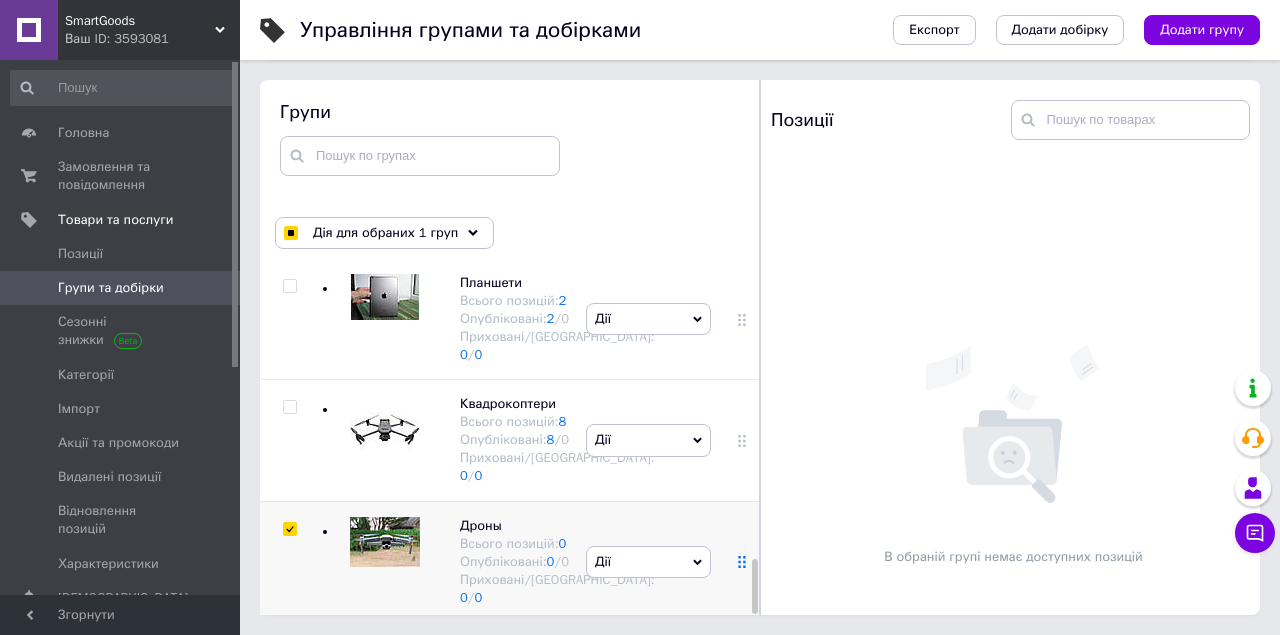 click 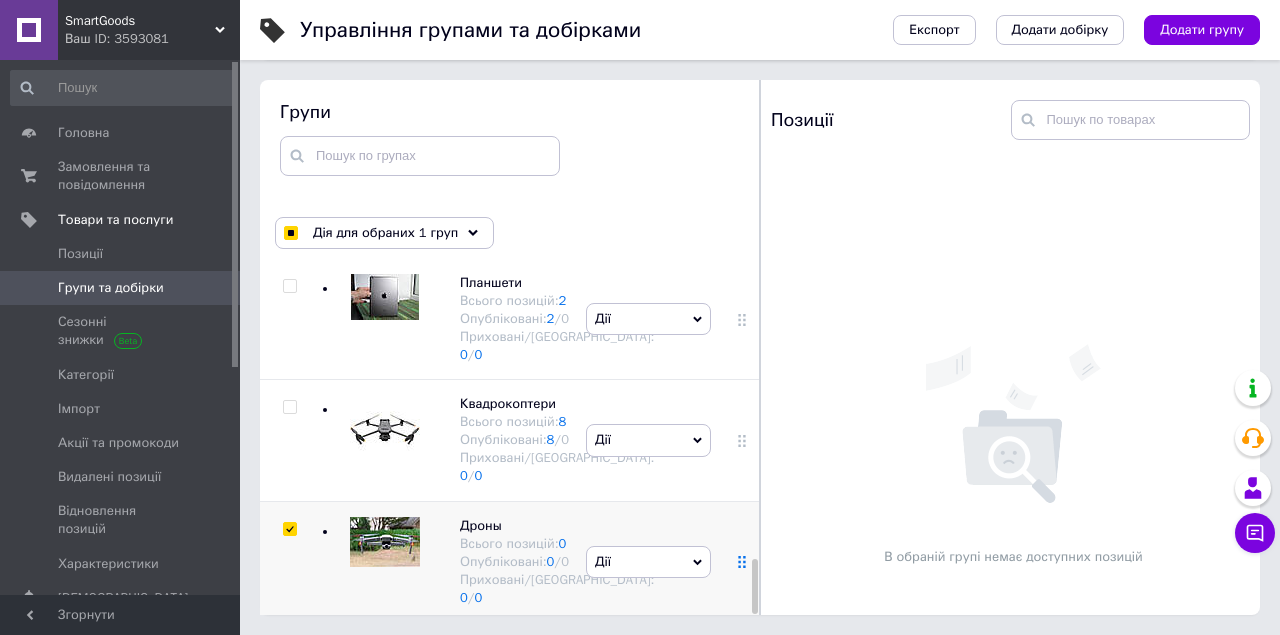 click 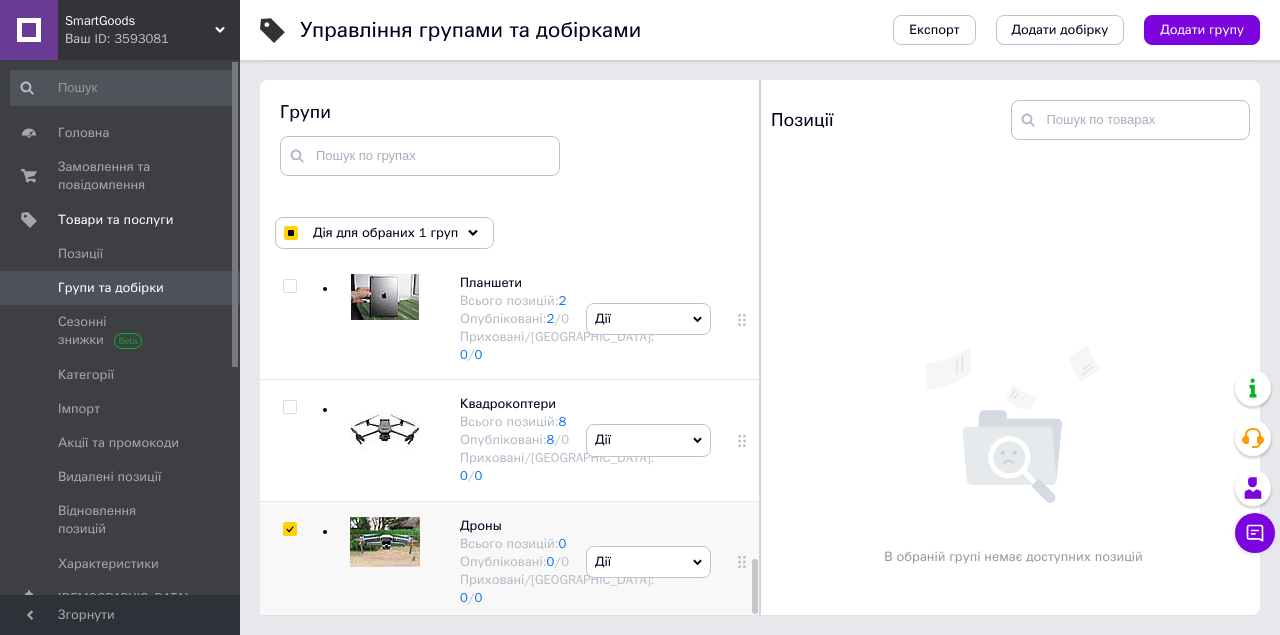 click on "Дії" at bounding box center (648, 562) 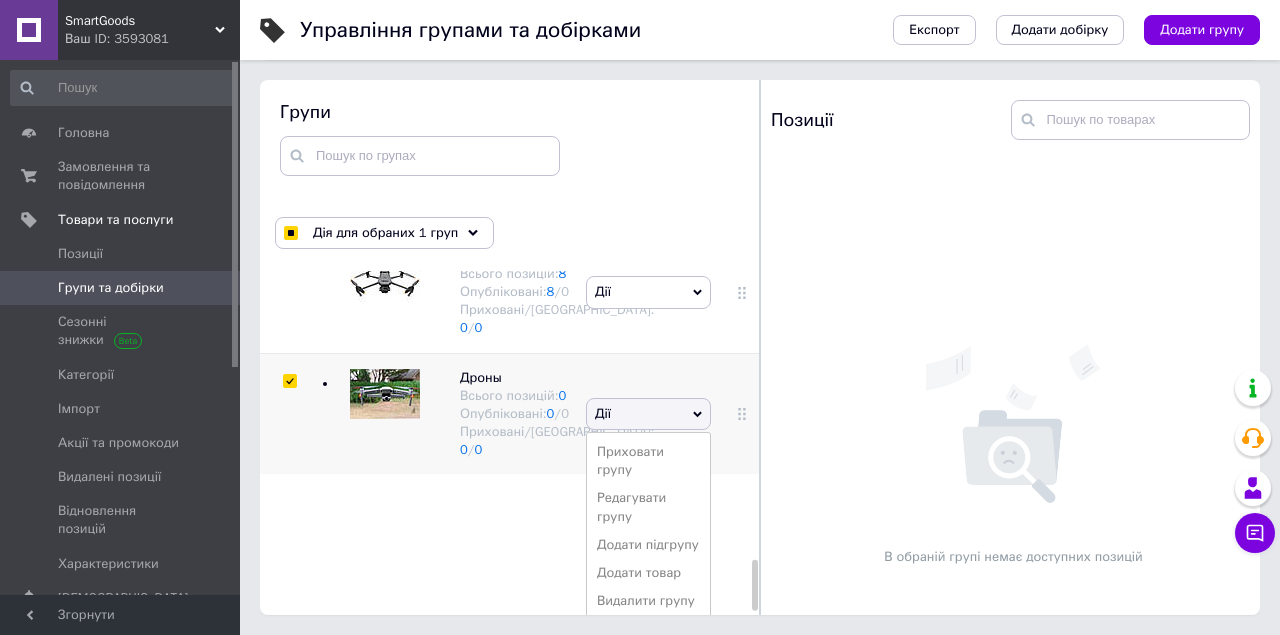 scroll, scrollTop: 1969, scrollLeft: 0, axis: vertical 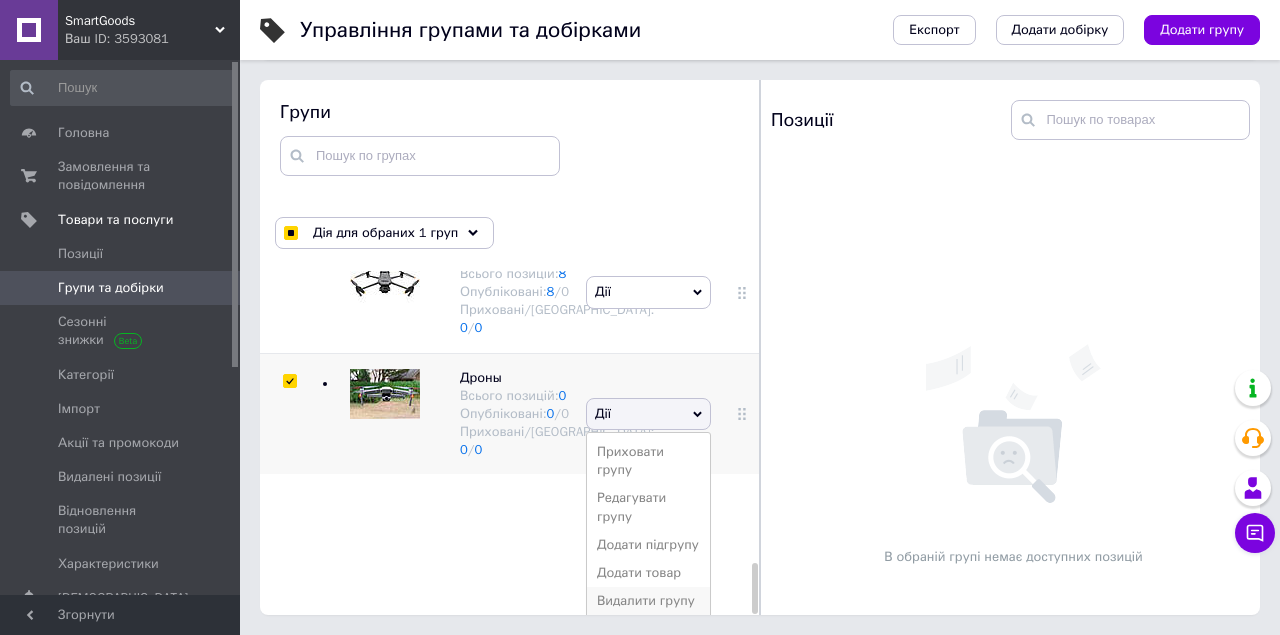 click on "Видалити групу" at bounding box center (648, 601) 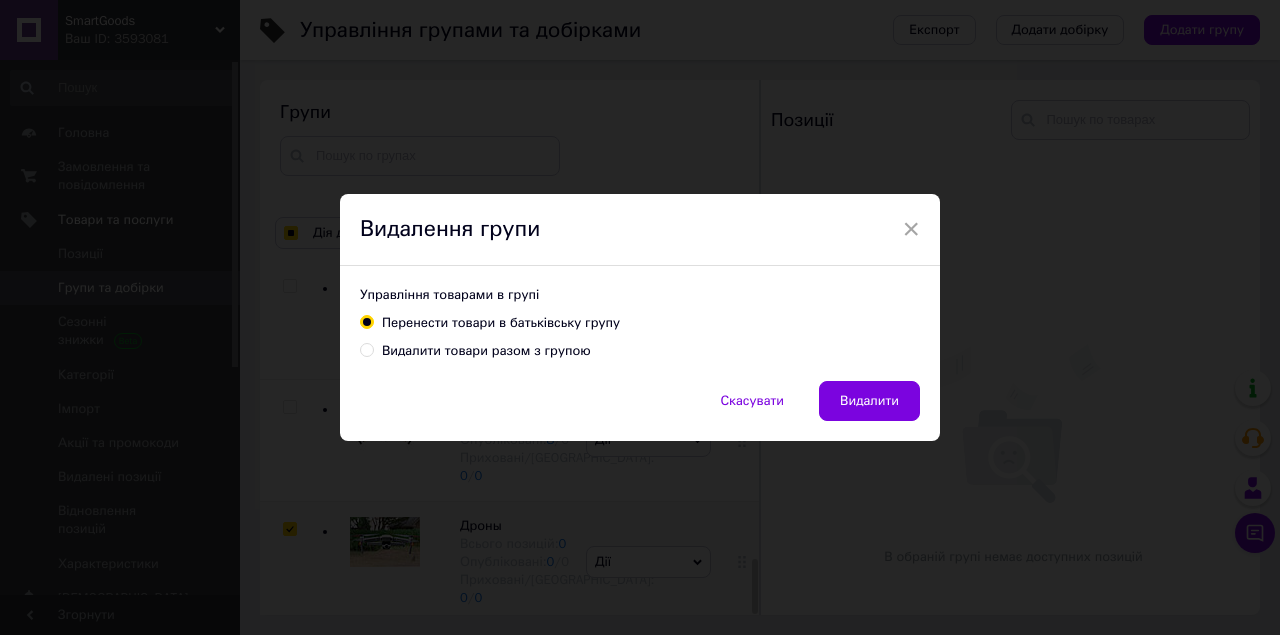 scroll, scrollTop: 1816, scrollLeft: 0, axis: vertical 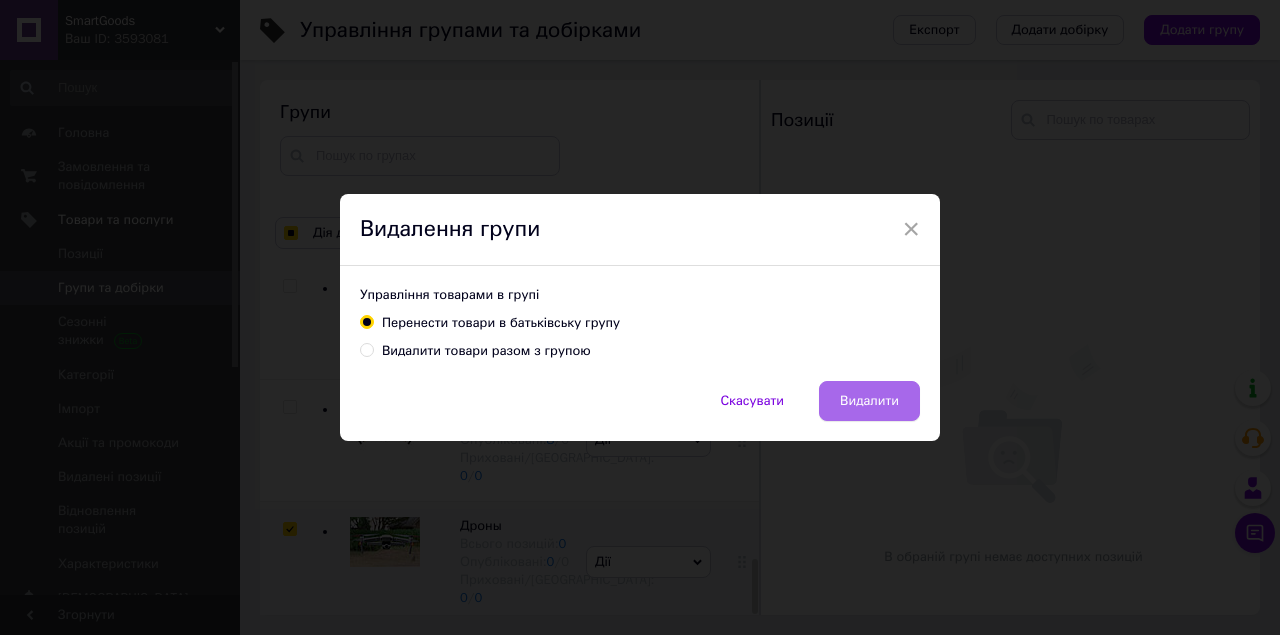 click on "Видалити" at bounding box center [869, 401] 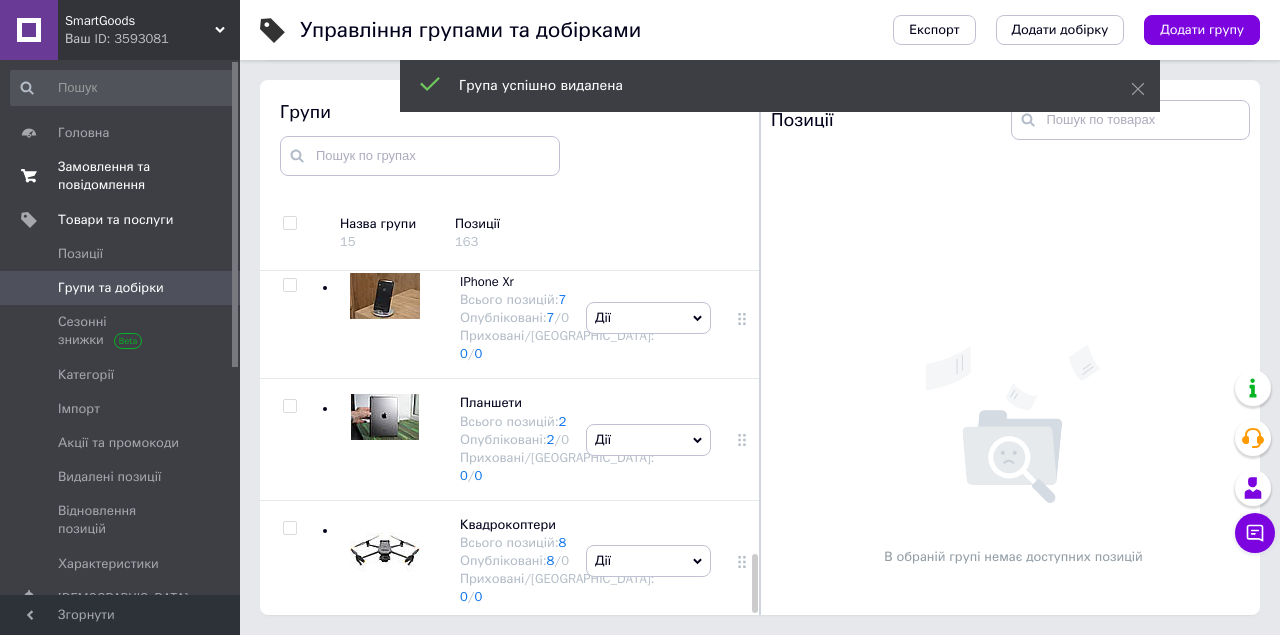 click on "Замовлення та повідомлення" at bounding box center [121, 176] 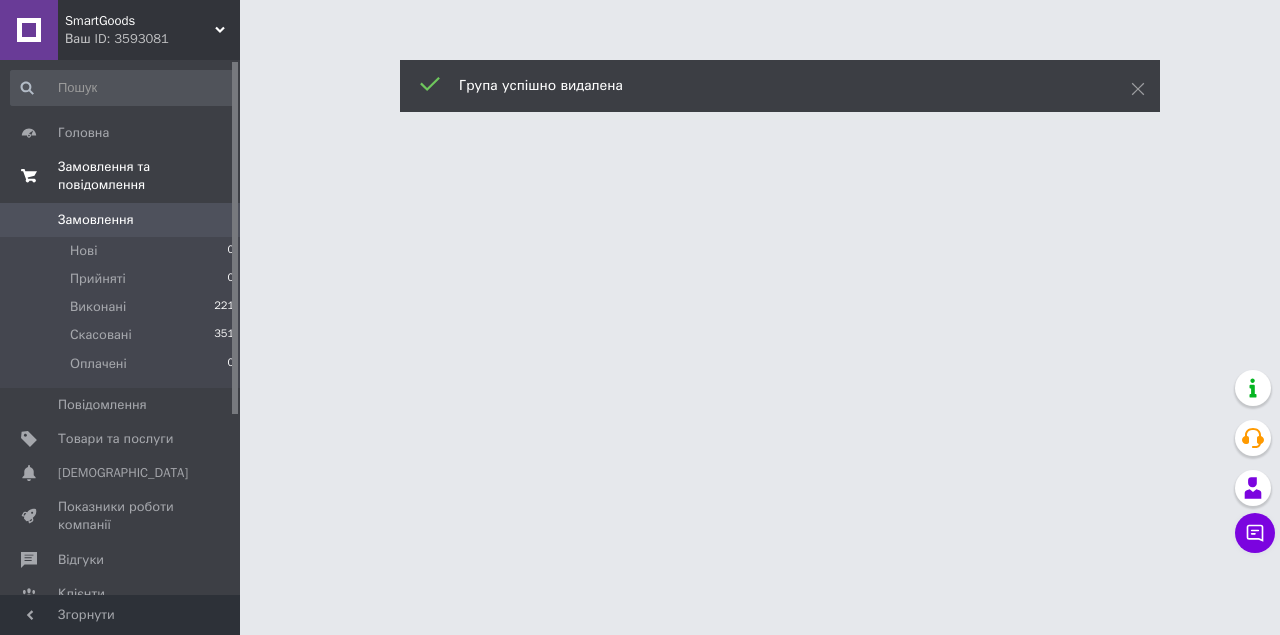 scroll, scrollTop: 0, scrollLeft: 0, axis: both 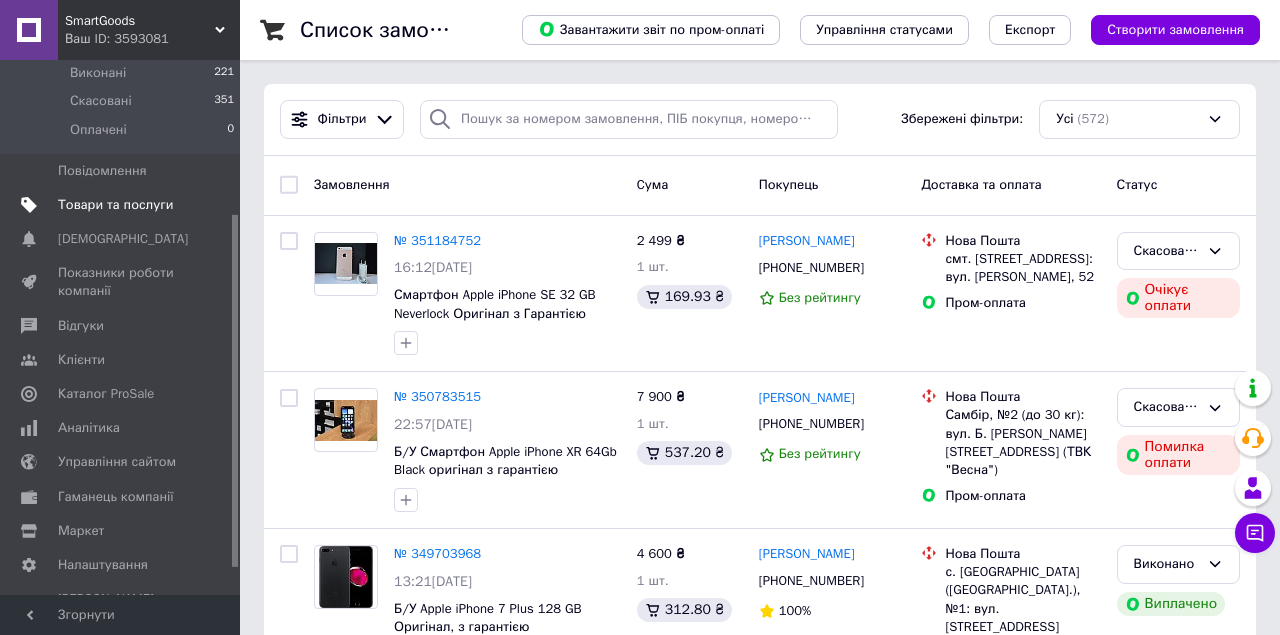 click on "Товари та послуги" at bounding box center (123, 205) 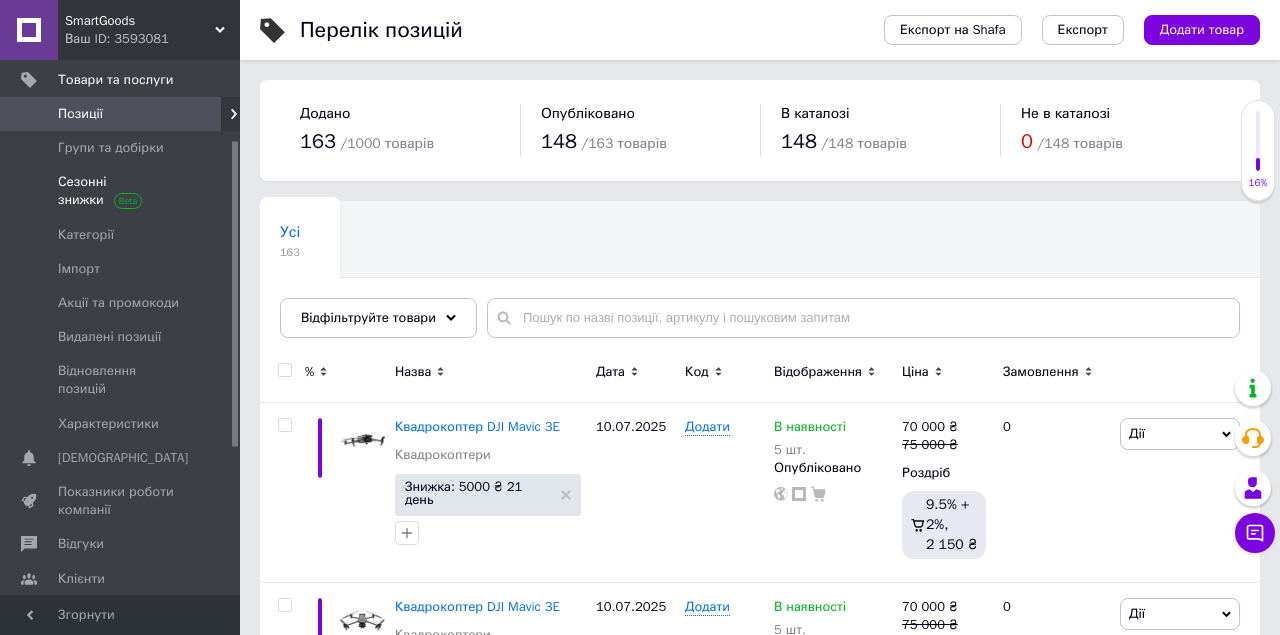 scroll, scrollTop: 141, scrollLeft: 0, axis: vertical 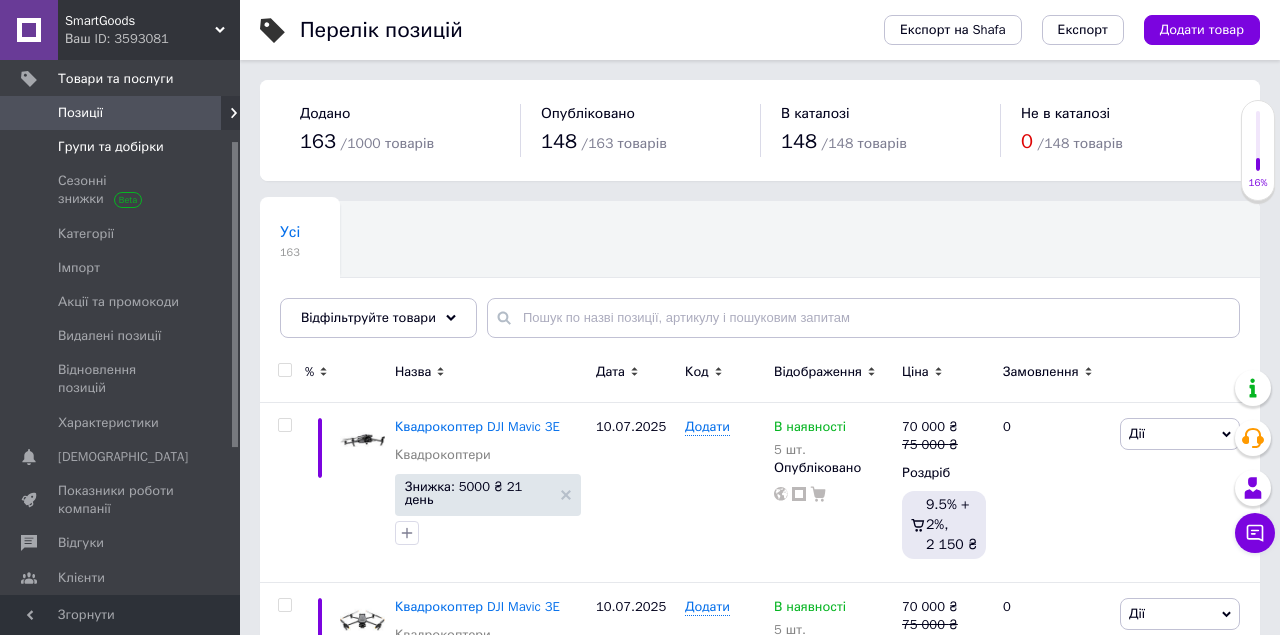 click on "Групи та добірки" at bounding box center (111, 147) 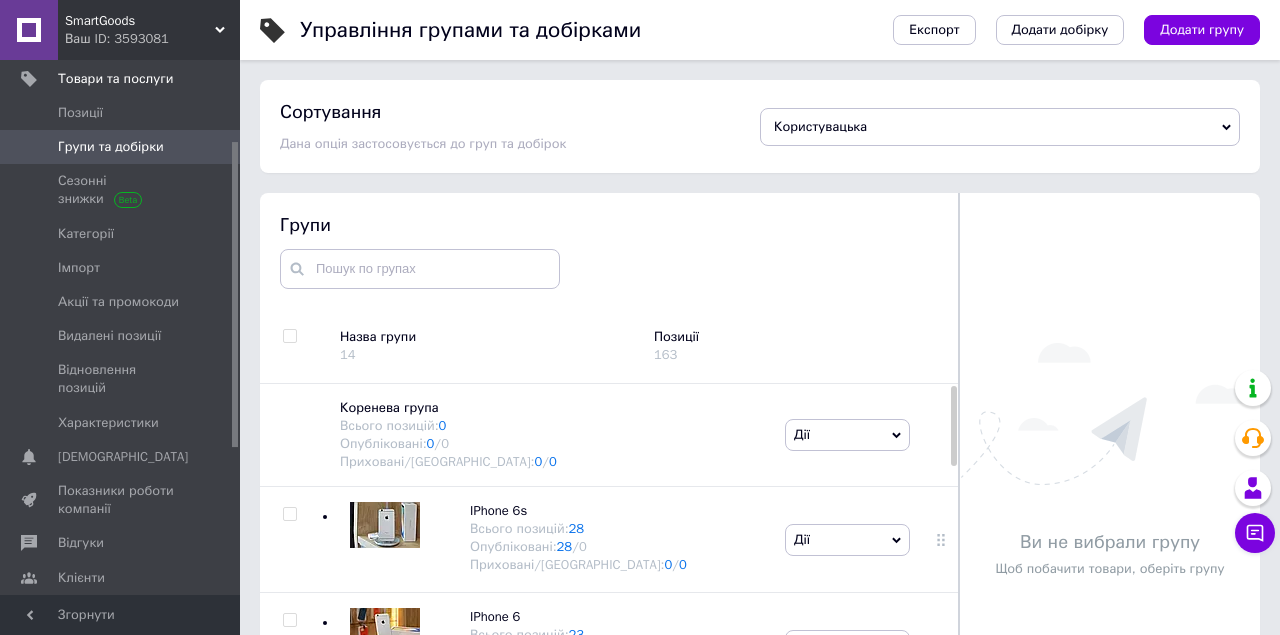scroll, scrollTop: 113, scrollLeft: 0, axis: vertical 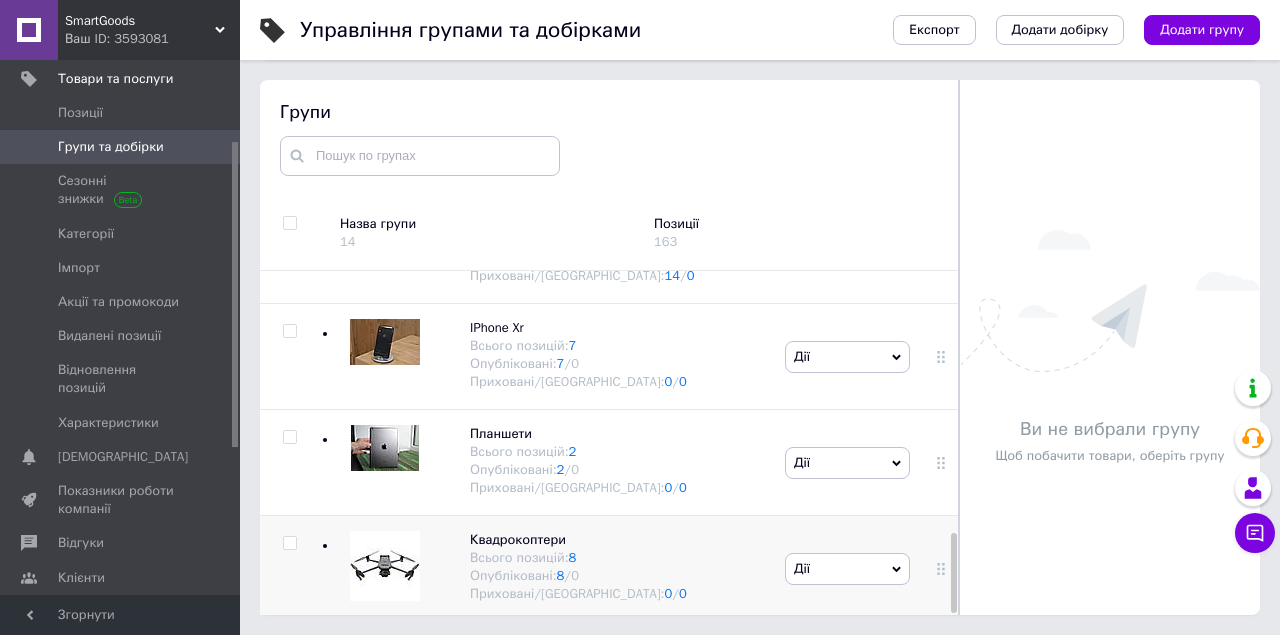 click on "Дії" at bounding box center (847, 569) 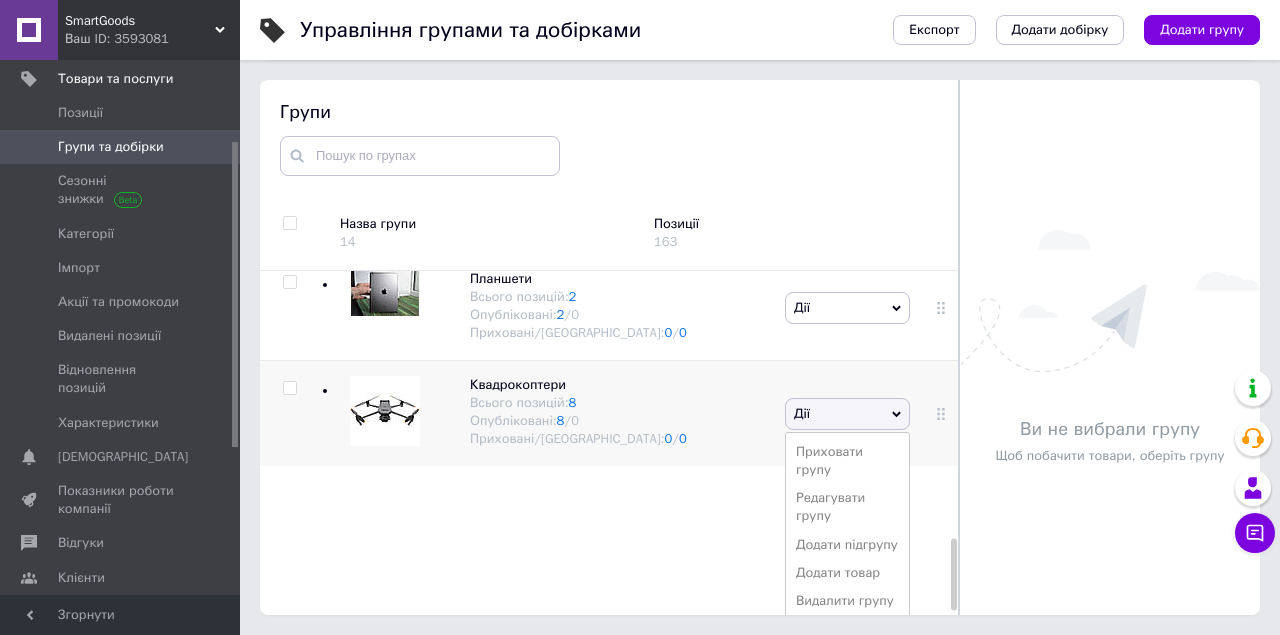 scroll, scrollTop: 1303, scrollLeft: 0, axis: vertical 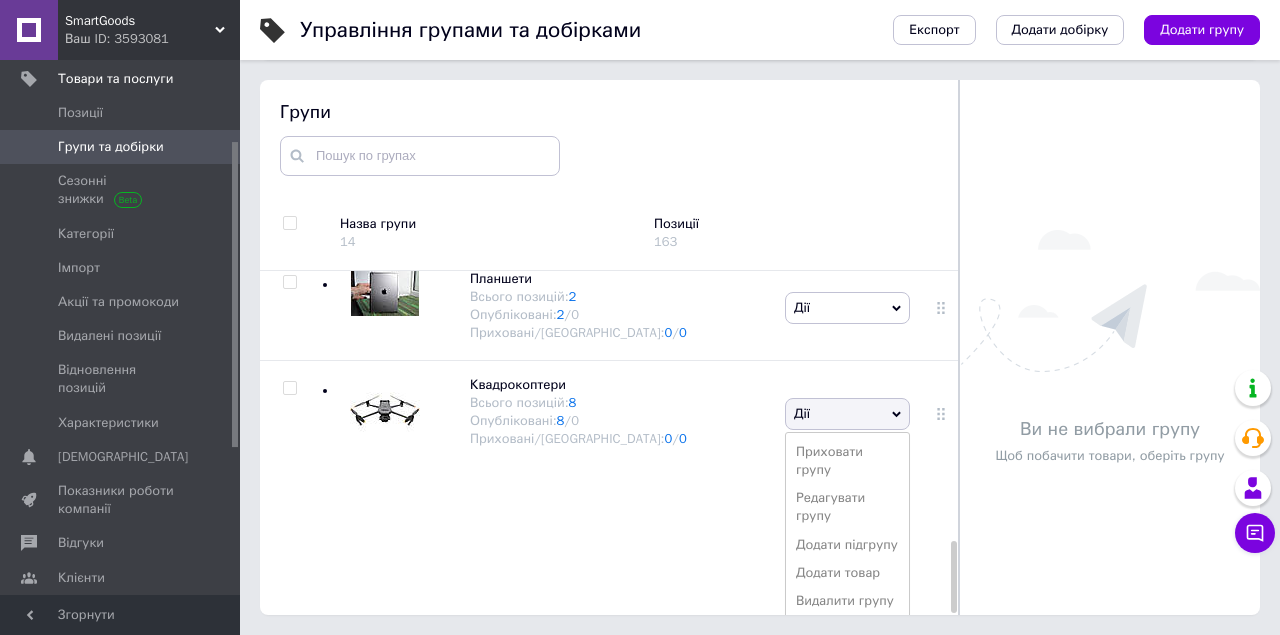 click on "Коренева група Всього позицій:  0 Опубліковані:  0  /  0 Приховані/Видалені:  0  /  0 Дії Додати підгрупу Додати товар IPhone 6s Всього позицій:  28 Опубліковані:  28  /  0 Приховані/Видалені:  0  /  0 Дії Приховати групу Редагувати групу Додати підгрупу Додати товар Видалити групу IPhone 6 Всього позицій:  23 Опубліковані:  23  /  0 Приховані/Видалені:  0  /  0 [PERSON_NAME] групу Редагувати групу Додати підгрупу Додати товар Видалити групу IPhone 7 Всього позицій:  29 Опубліковані:  29  /  0 Приховані/Видалені:  0  /  0 [PERSON_NAME] групу Редагувати групу Додати підгрупу Додати товар 10 10 0" at bounding box center [612, 446] 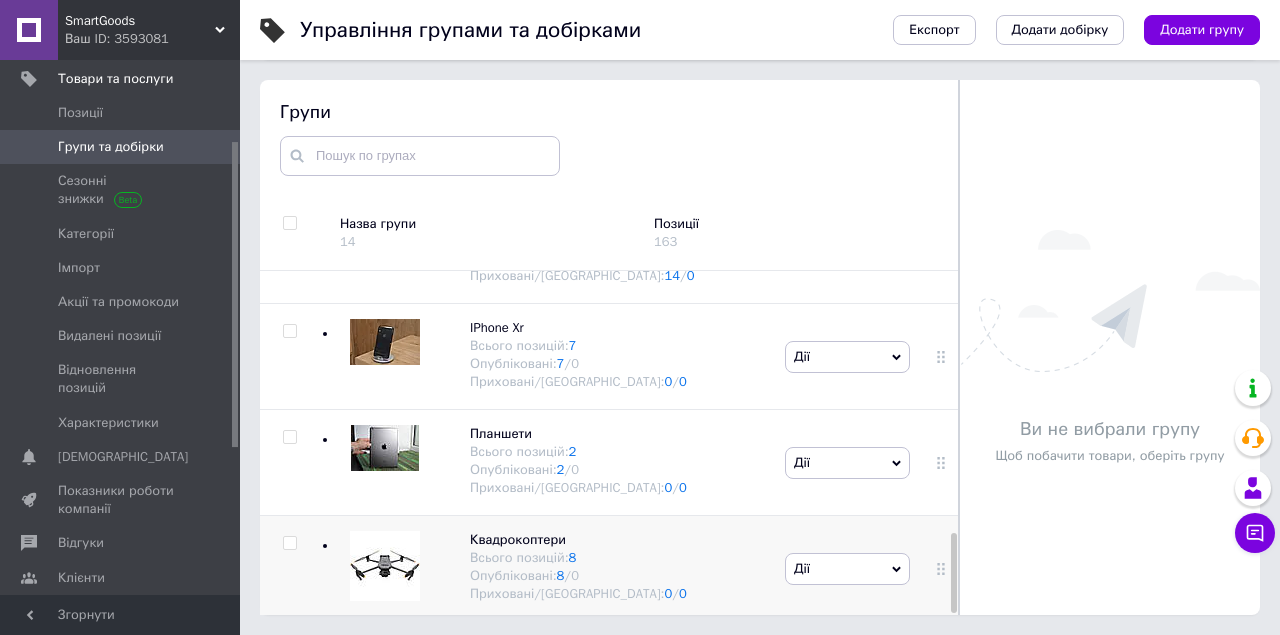 click at bounding box center (289, 543) 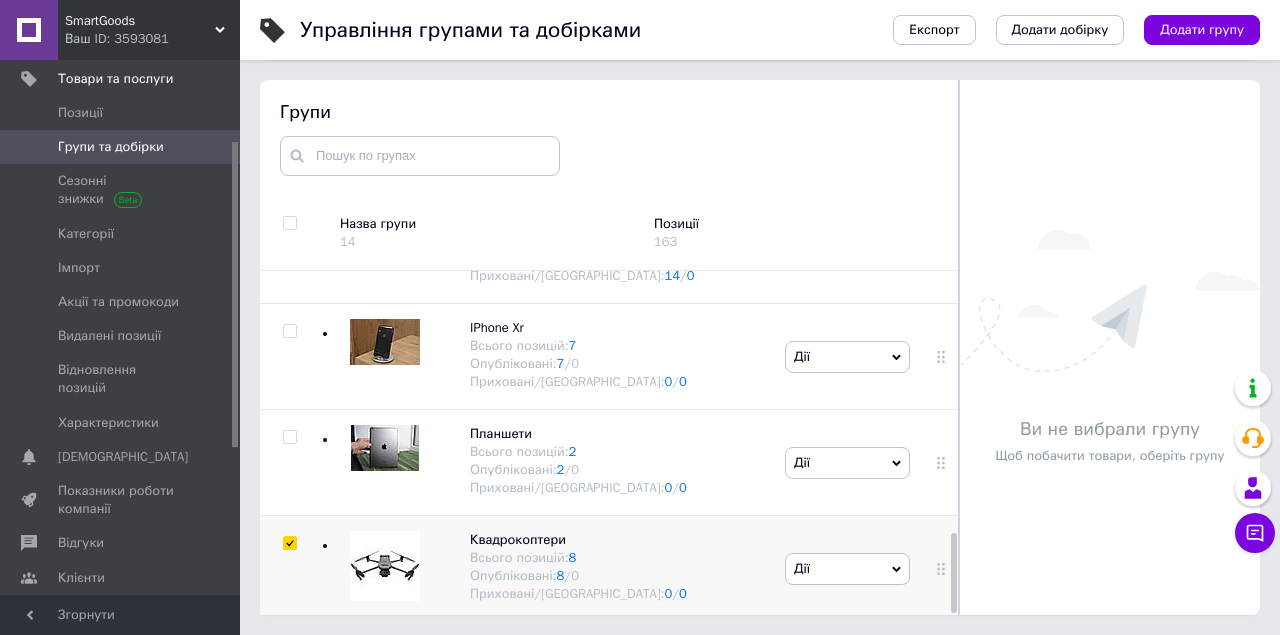 checkbox on "true" 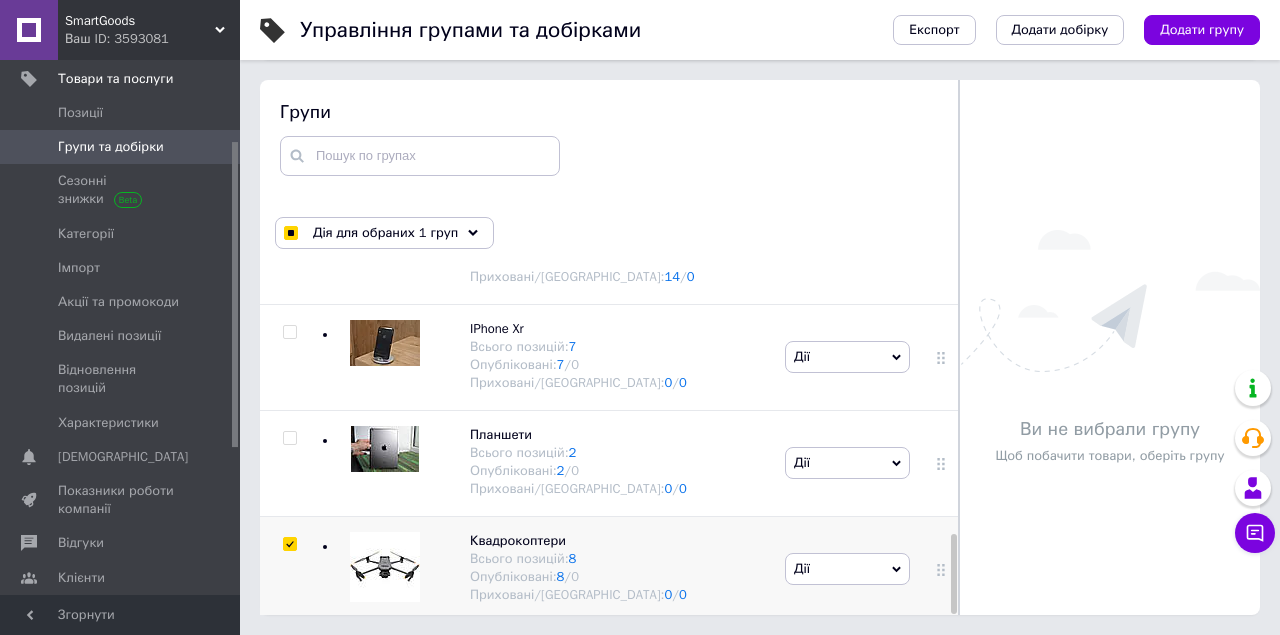 scroll, scrollTop: 1493, scrollLeft: 0, axis: vertical 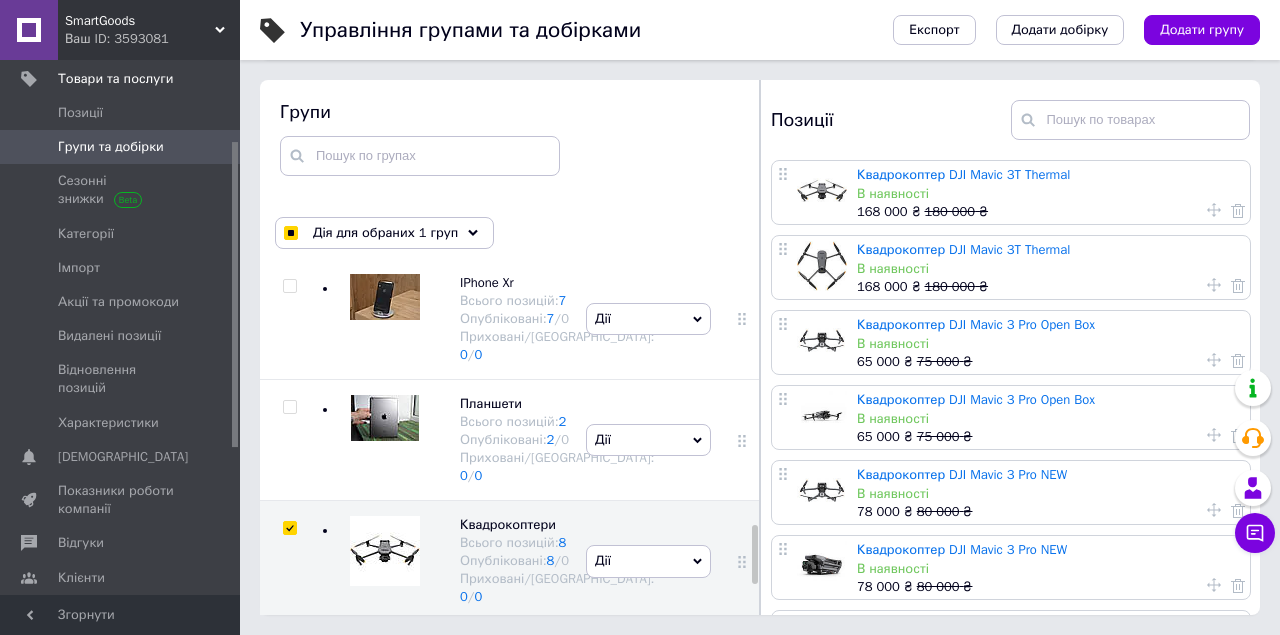 click on "Групи" at bounding box center (510, 137) 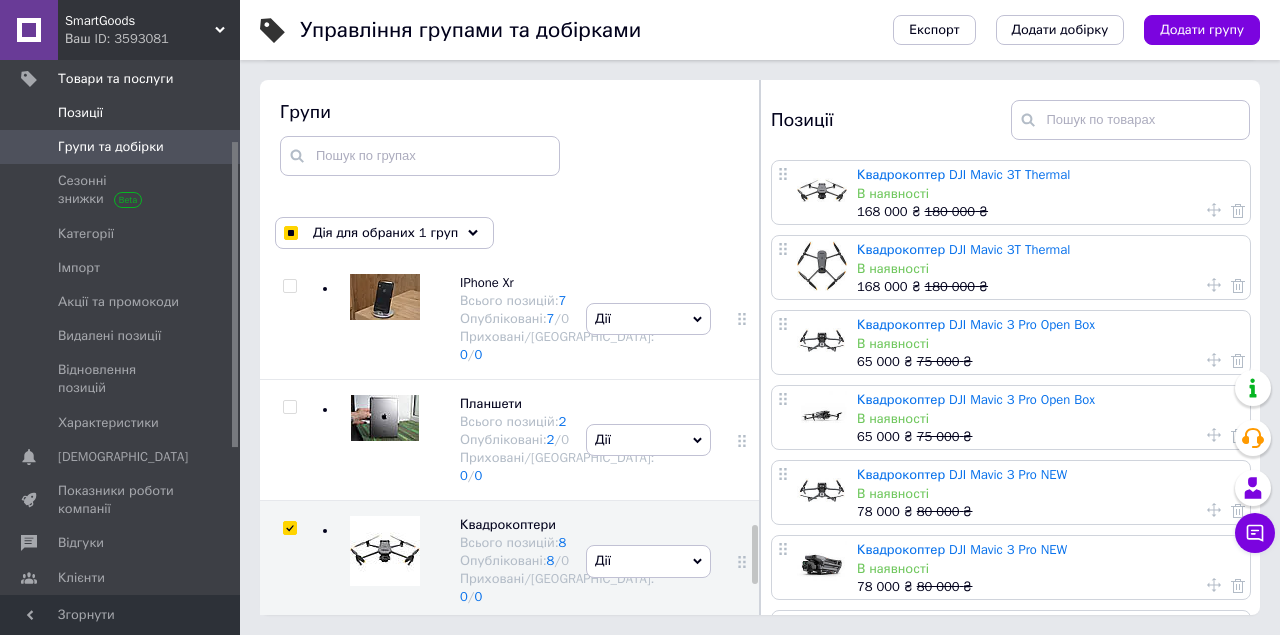 click on "Позиції" at bounding box center [123, 113] 